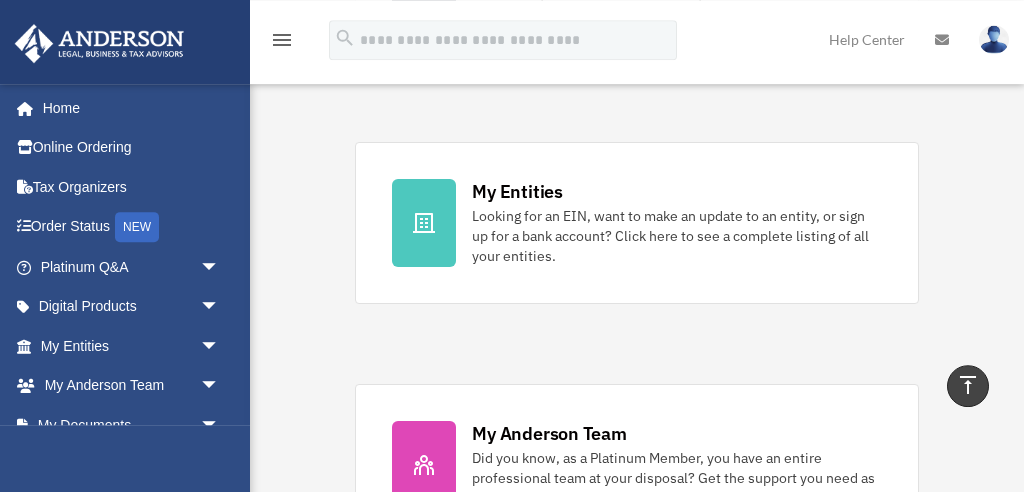 scroll, scrollTop: 584, scrollLeft: 0, axis: vertical 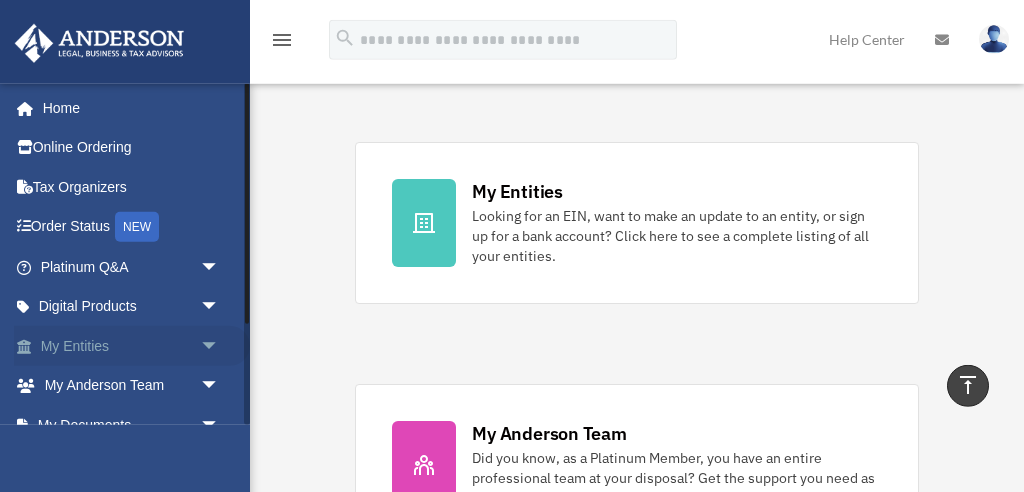click on "arrow_drop_down" at bounding box center [220, 346] 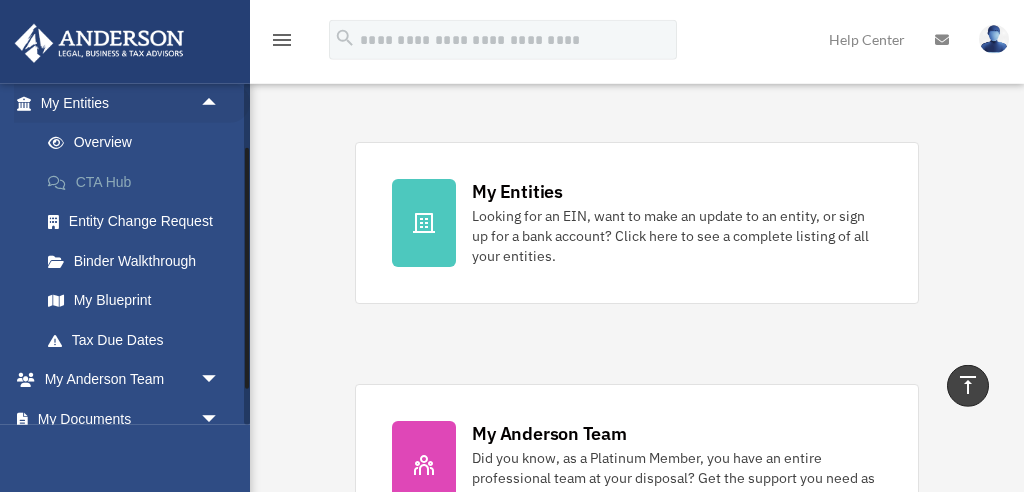 scroll, scrollTop: 244, scrollLeft: 0, axis: vertical 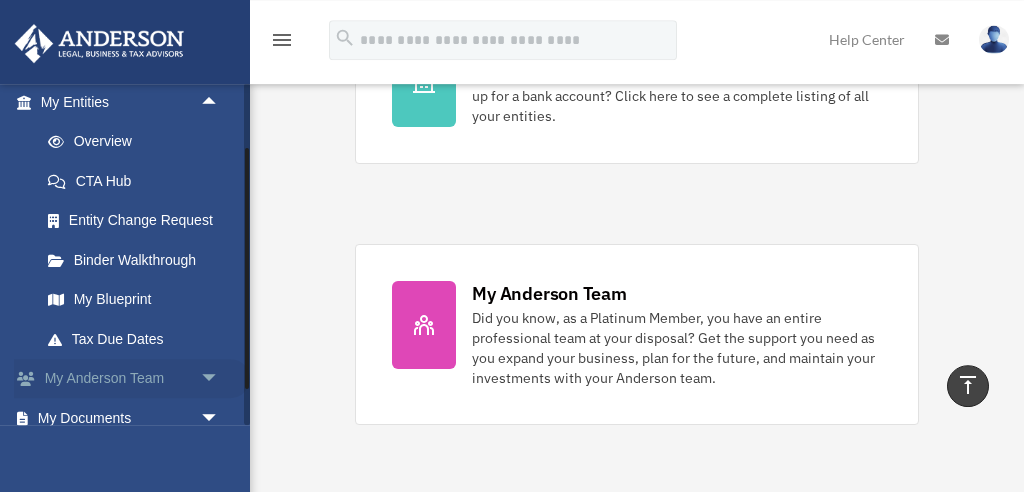 click on "arrow_drop_down" at bounding box center [220, 379] 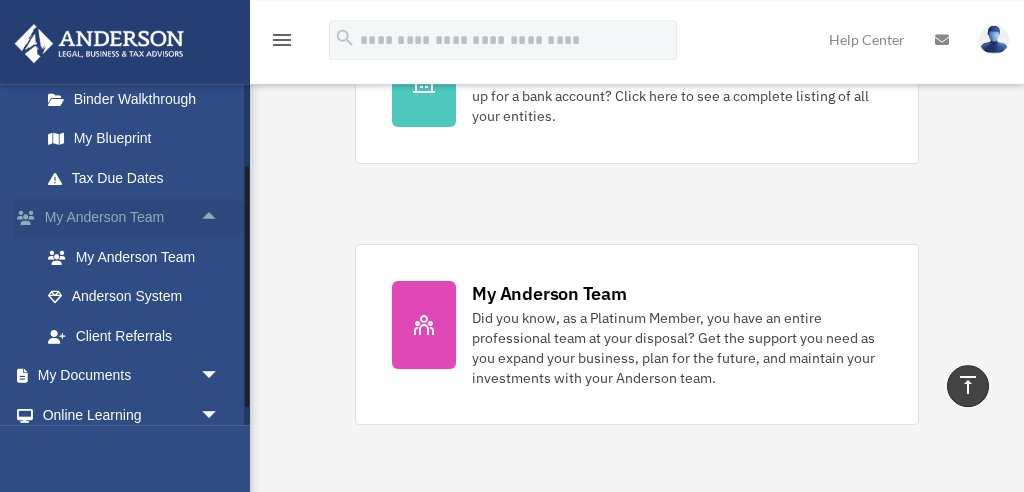 scroll, scrollTop: 409, scrollLeft: 0, axis: vertical 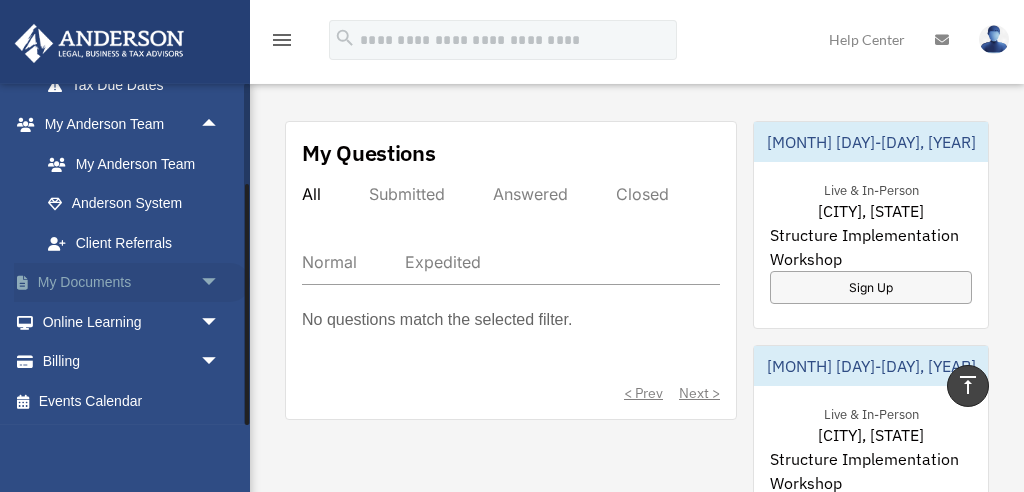 click on "arrow_drop_down" at bounding box center [220, 283] 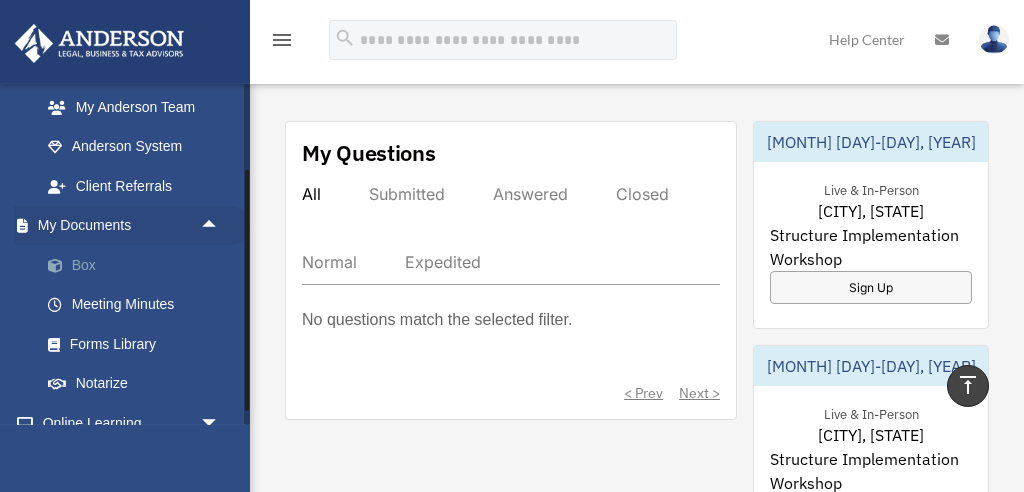 scroll, scrollTop: 563, scrollLeft: 0, axis: vertical 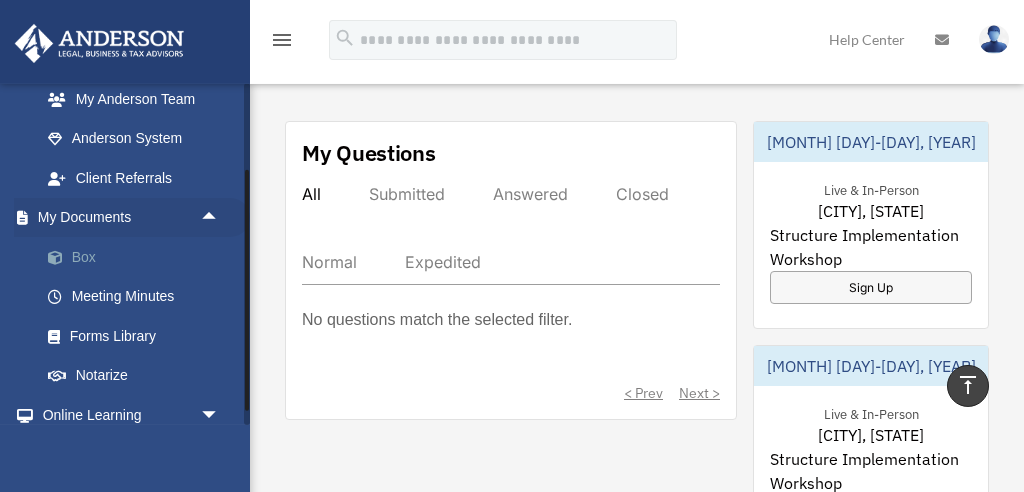 click on "Box" at bounding box center (139, 257) 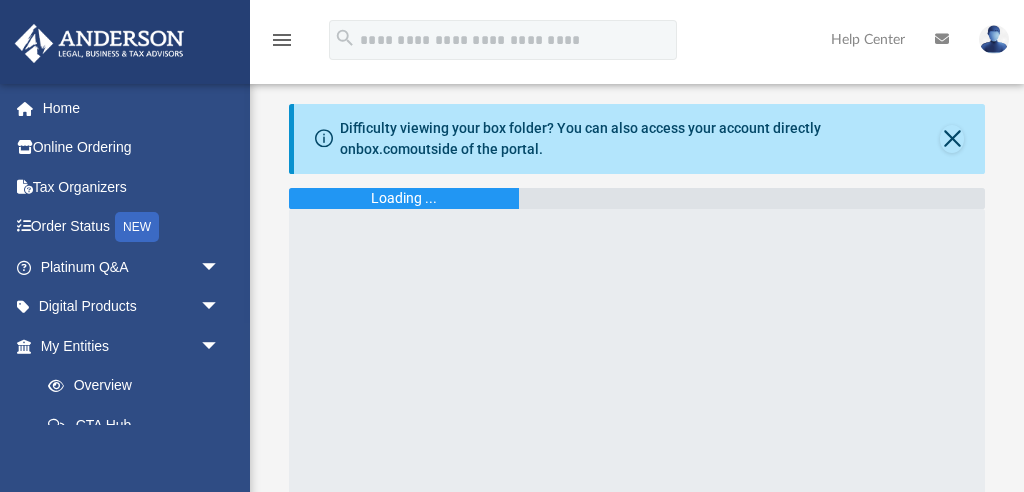 scroll, scrollTop: 0, scrollLeft: 0, axis: both 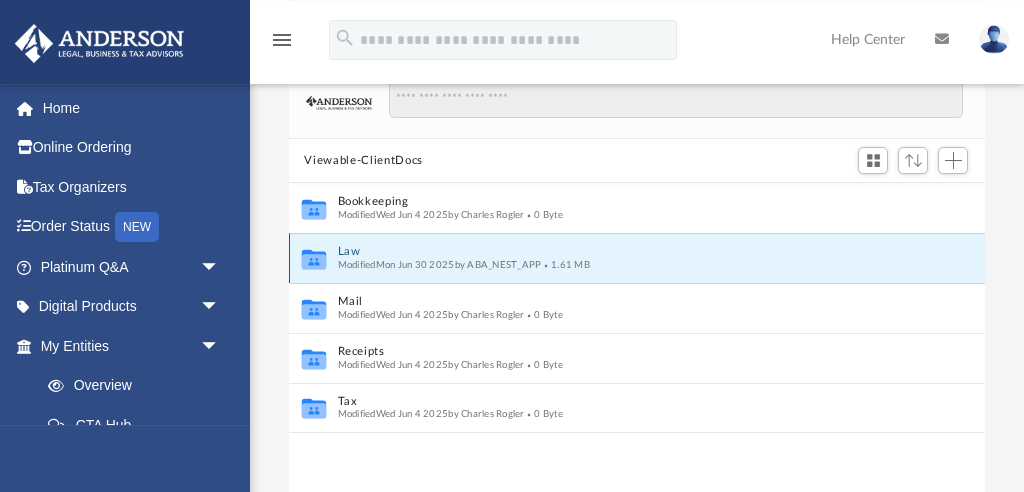 click on "Law" at bounding box center (623, 252) 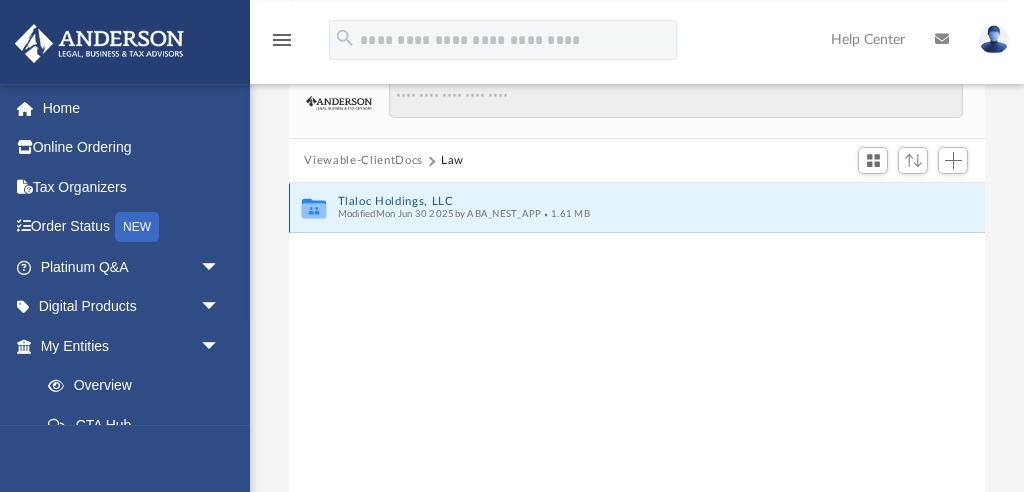 click on "Tlaloc Holdings, LLC" at bounding box center [623, 201] 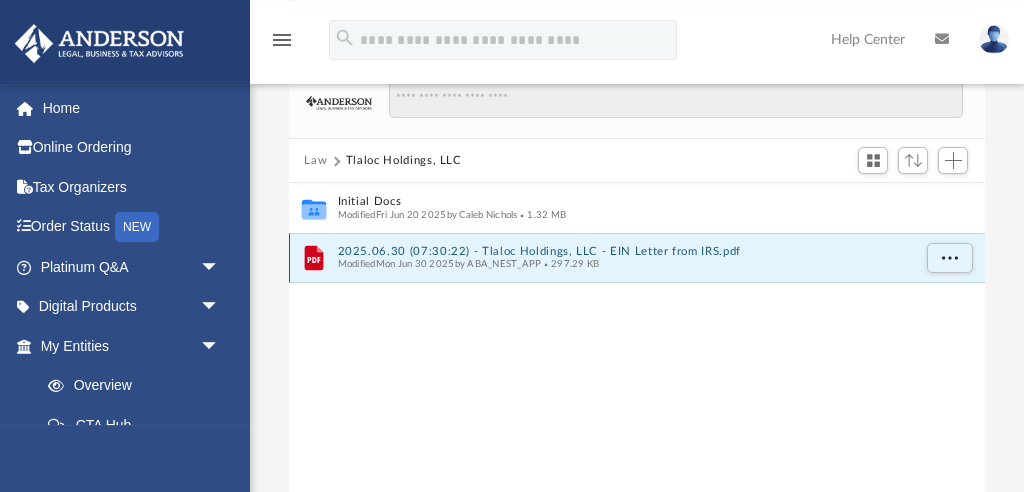 click on "2025.06.30 (07:30:22) - Tlaloc Holdings, LLC - EIN Letter from IRS.pdf" at bounding box center [623, 251] 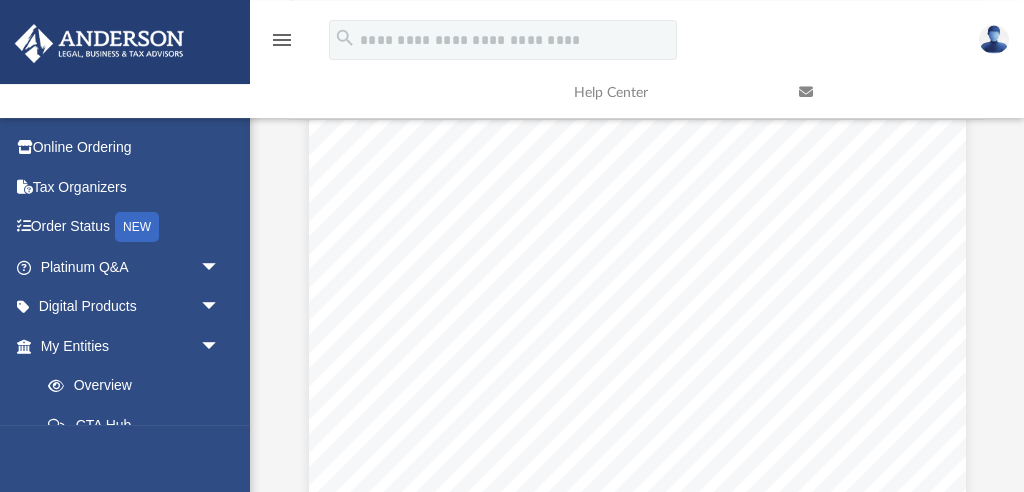 scroll, scrollTop: 0, scrollLeft: 0, axis: both 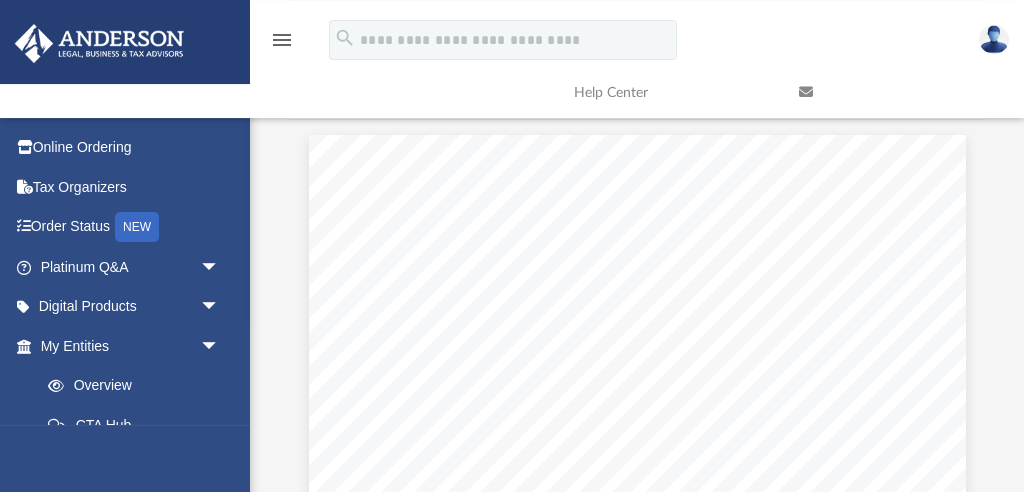 click at bounding box center (637, 563) 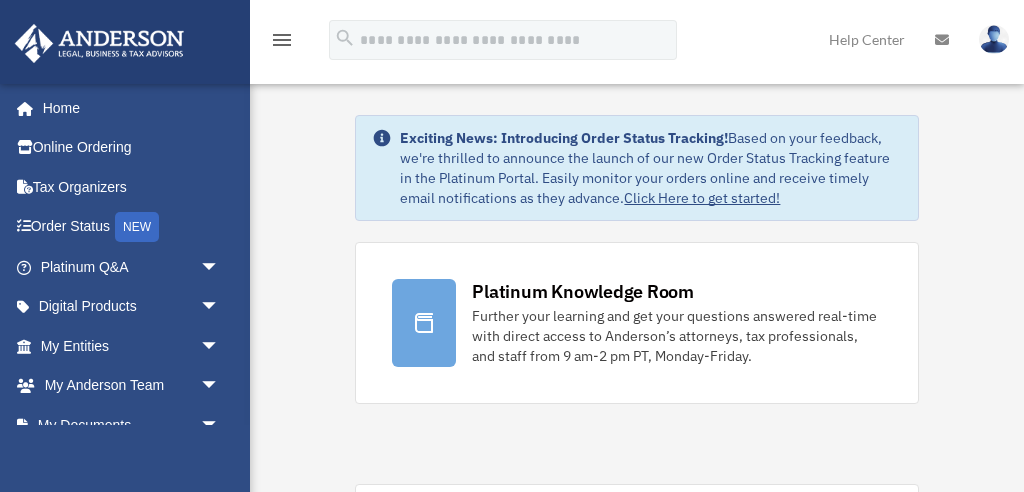 scroll, scrollTop: 1129, scrollLeft: 0, axis: vertical 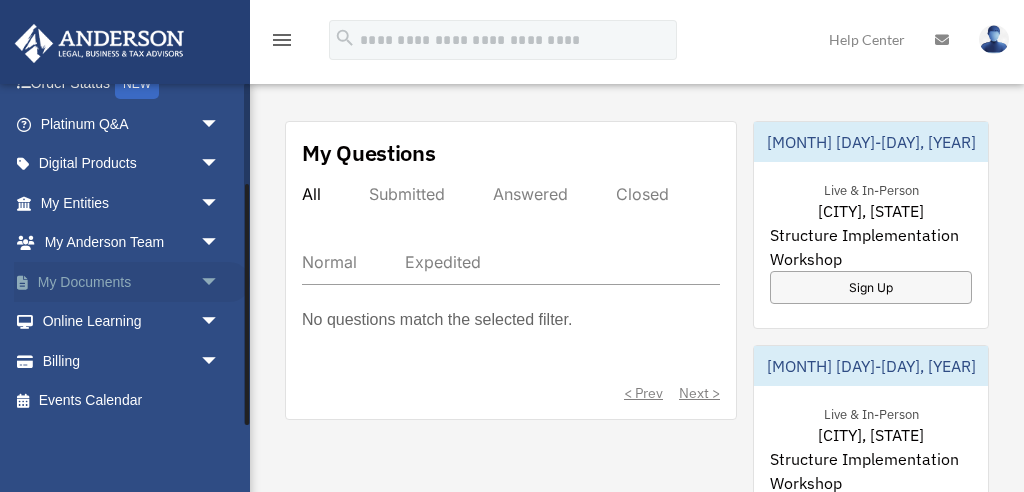 click on "arrow_drop_down" at bounding box center (220, 282) 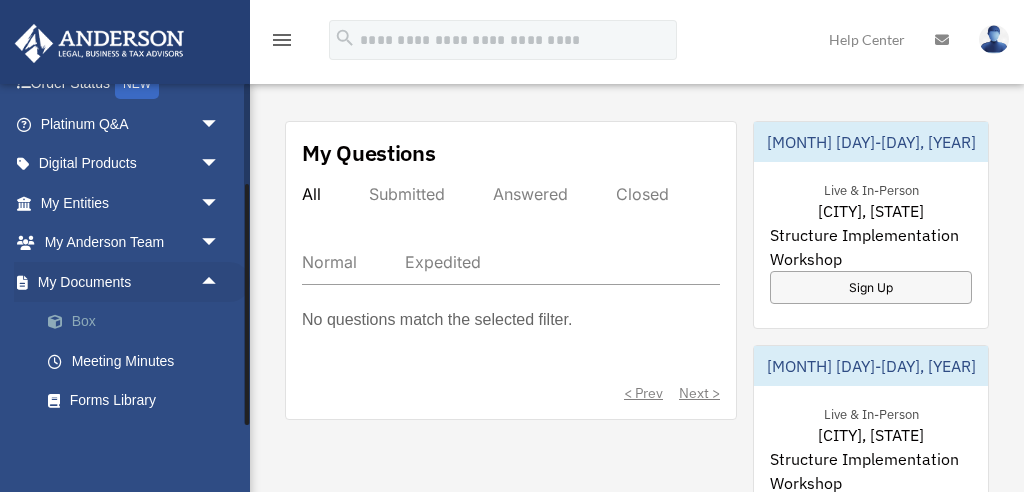 click on "Box" at bounding box center [139, 322] 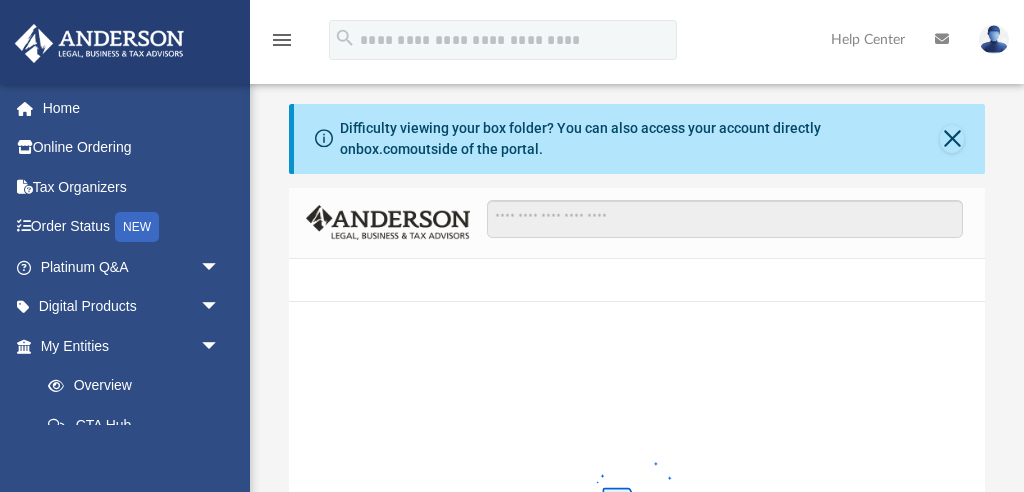 scroll, scrollTop: 0, scrollLeft: 0, axis: both 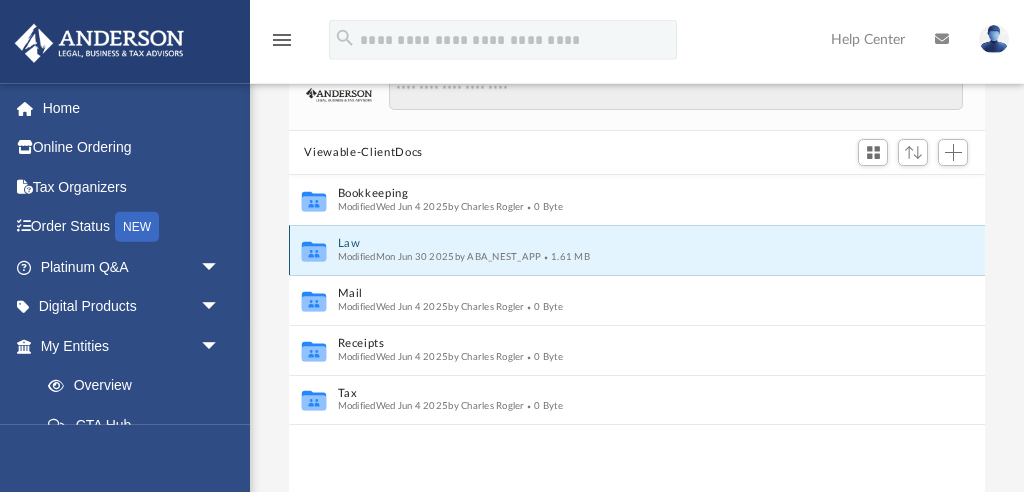 click on "Law" at bounding box center (623, 244) 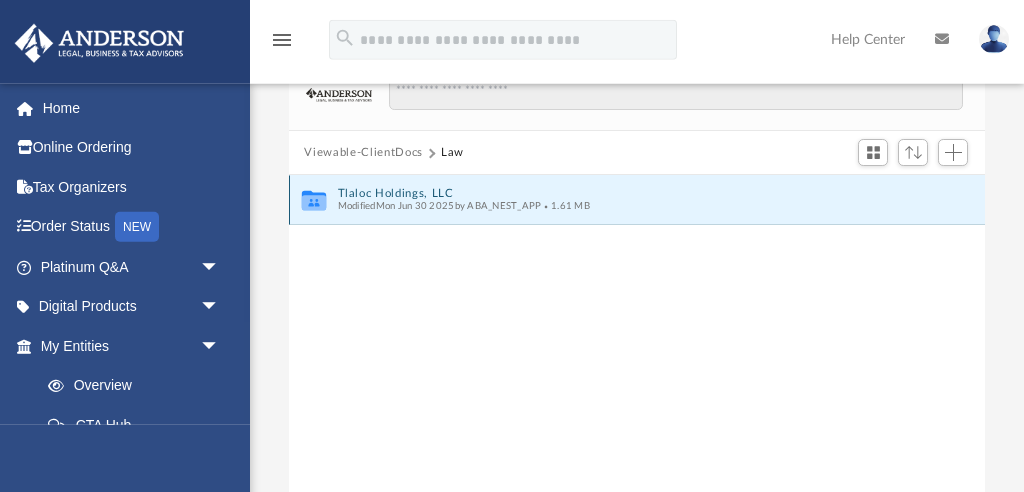 click on "Tlaloc Holdings, LLC" at bounding box center (623, 193) 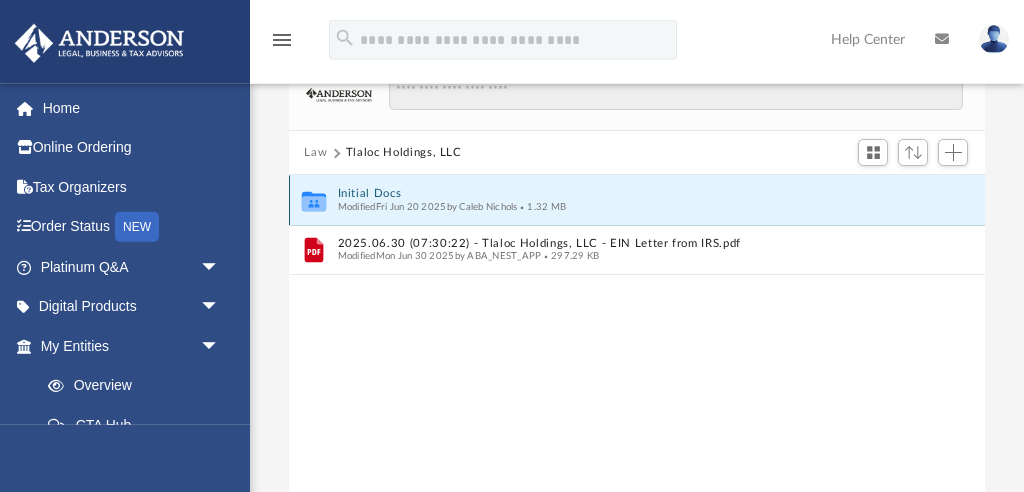 click on "Initial Docs" at bounding box center [623, 194] 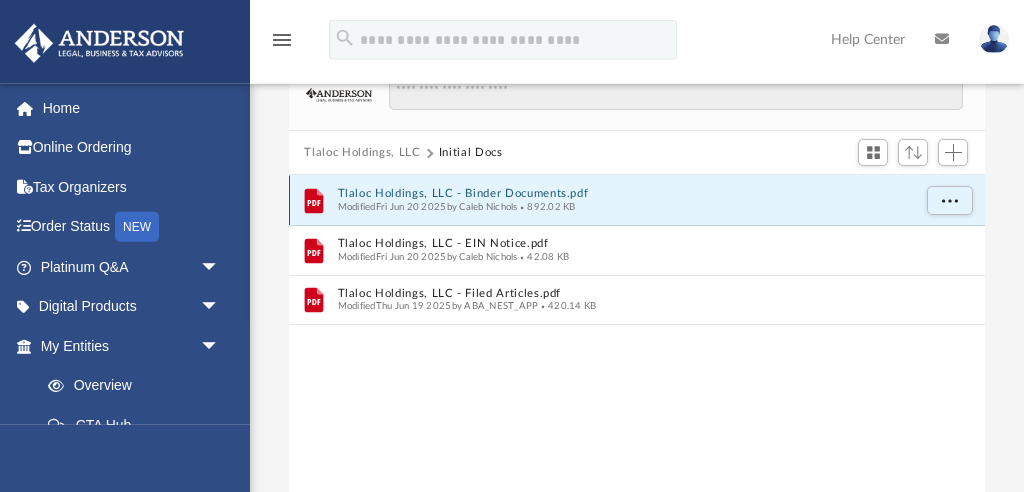 click on "Tlaloc Holdings, LLC - Binder Documents.pdf" at bounding box center (623, 194) 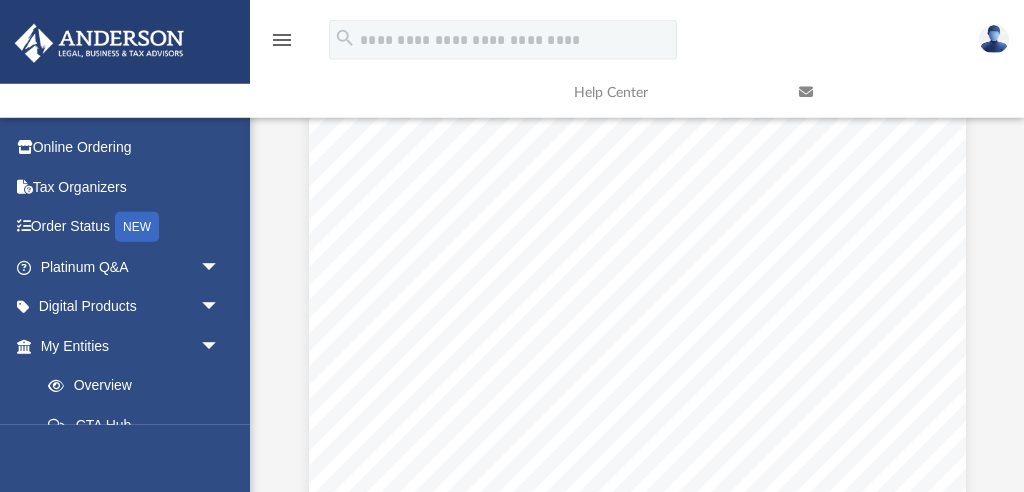 scroll, scrollTop: 11807, scrollLeft: 0, axis: vertical 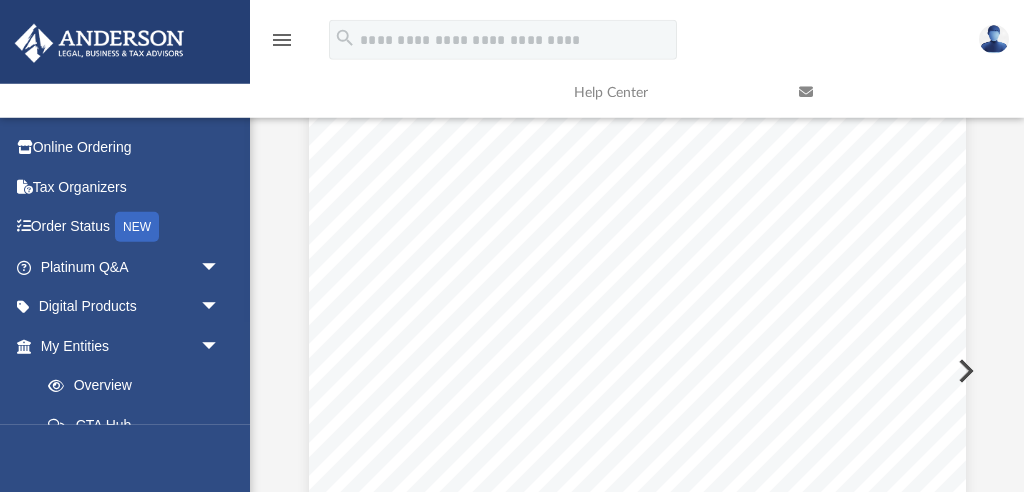 drag, startPoint x: 611, startPoint y: 185, endPoint x: 692, endPoint y: 283, distance: 127.141655 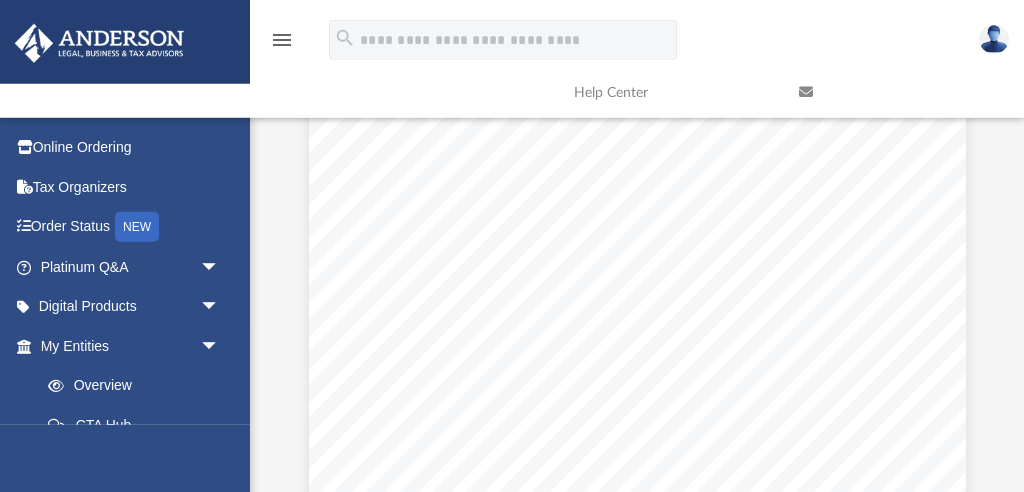 scroll, scrollTop: 18922, scrollLeft: 0, axis: vertical 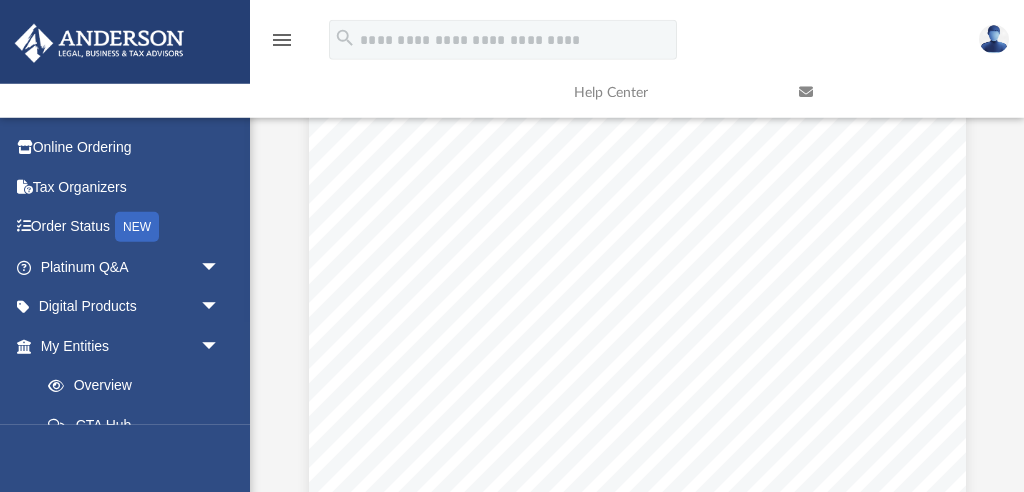 click on "Recourse Deduction Allocations" at bounding box center (588, 368) 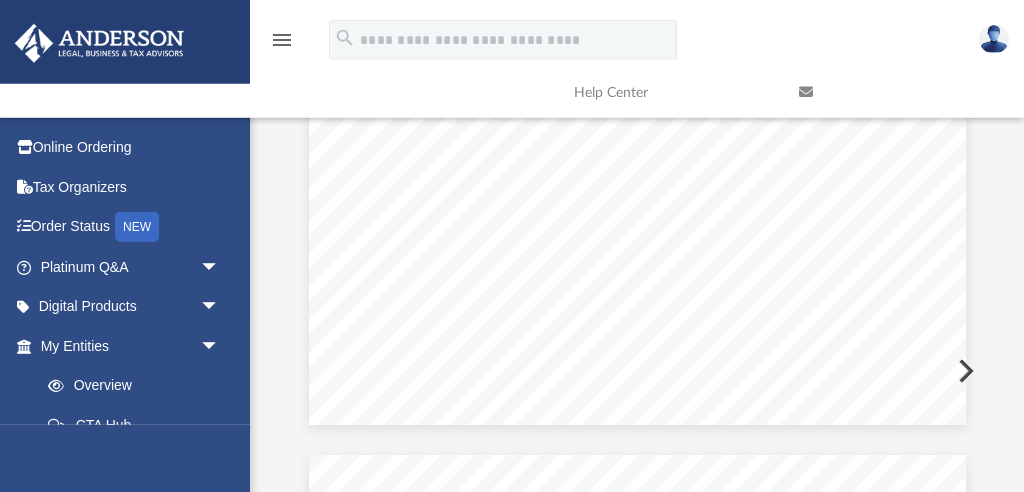 scroll, scrollTop: 19919, scrollLeft: 0, axis: vertical 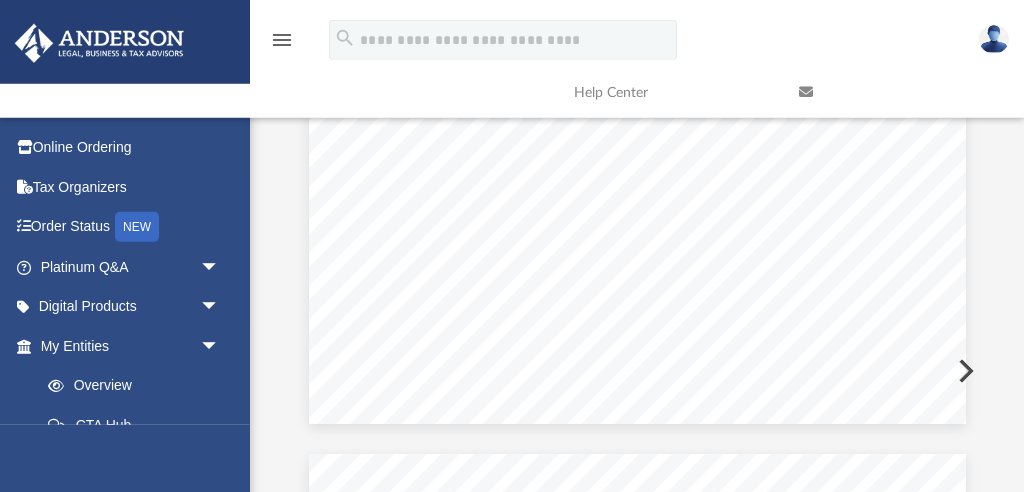 click on "Operating   Agreement of   Tlaloc Holdings, LLC Page   10   of   51 (d)   Company Minimum - Gain Chargeback If the Company Minimum Gain has a net decrease during any Company Taxable Year, the Managers   shall allocate items of Company income and gain for the year (and, if necessary, for any subsequent years) in proportion to the respective amounts required to be allocated to each Member under Treasury Regulation Section 1.704 - 2(f) and (g). This provisio n is intended to comply with the minimum - gain chargeback requirement of Treasury Regulation Section 1.704 - 2. To the extent permitted by Treasury Regulation Section 1.704 - 2 and for purposes of this provision only, the   Managers   shall determine any deficit in each Member’s Capital Account before any other allocations under this Article with regard to the Taxable Year and without regard to any net decrease in Member Minimum Gain during the Taxable Year. (e)   Member Minimum - Gain Chargeback - Recourse Debt during a Taxable Year after the   Managers" at bounding box center (637, -1) 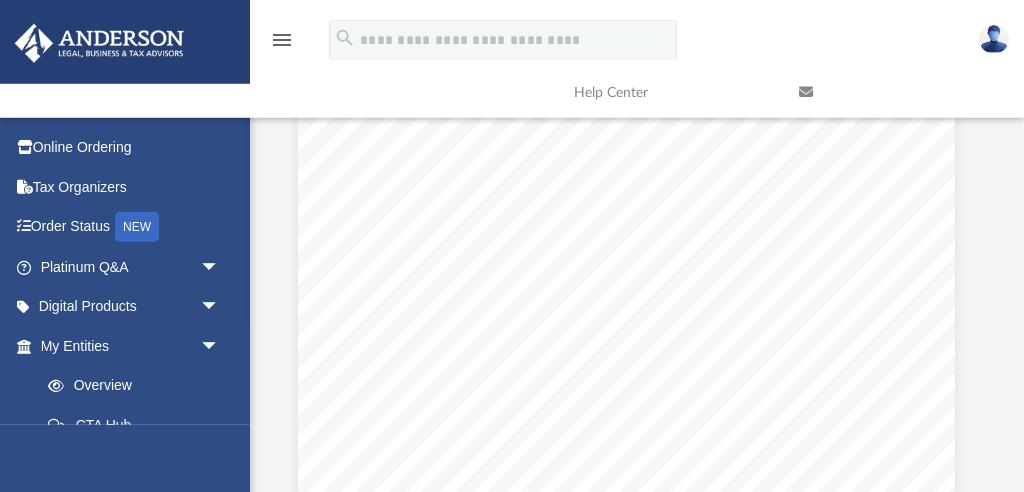 scroll, scrollTop: 32196, scrollLeft: 11, axis: both 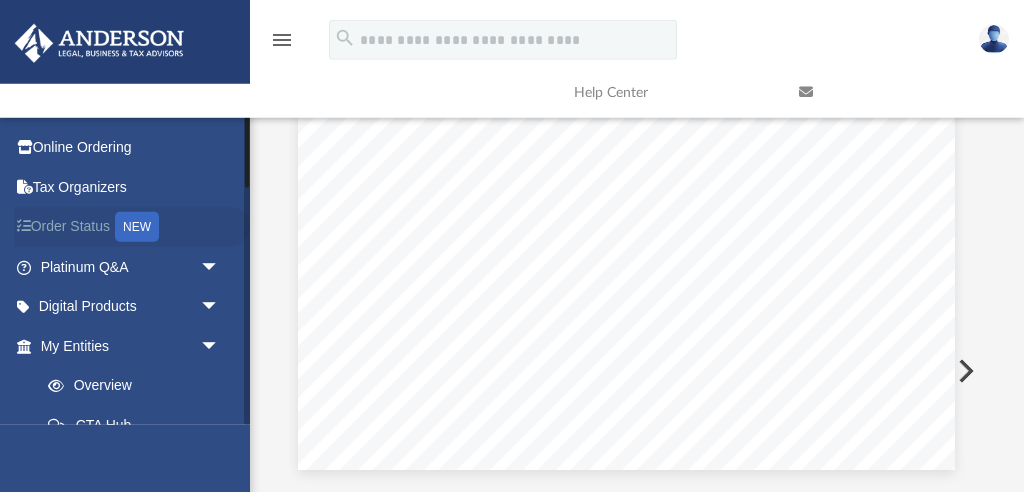 click on "Order Status  NEW" at bounding box center (132, 227) 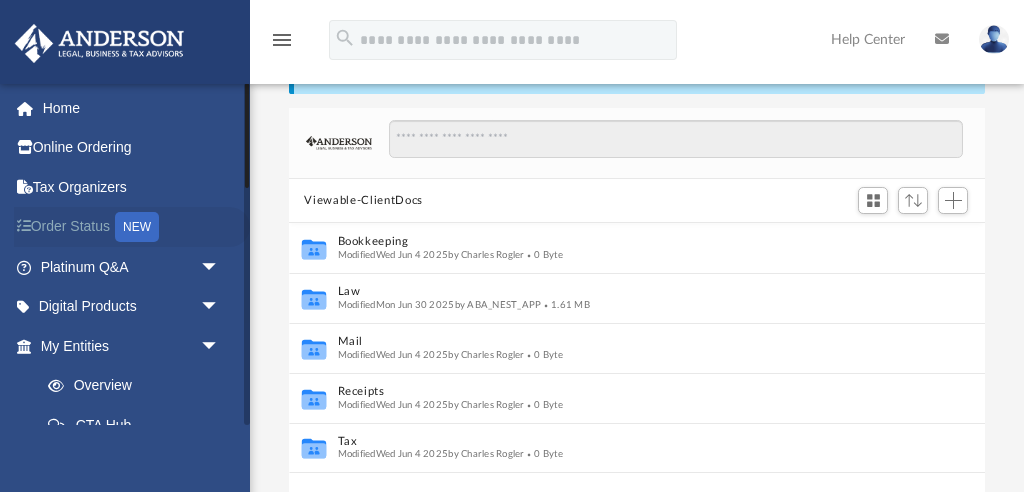 scroll, scrollTop: 80, scrollLeft: 0, axis: vertical 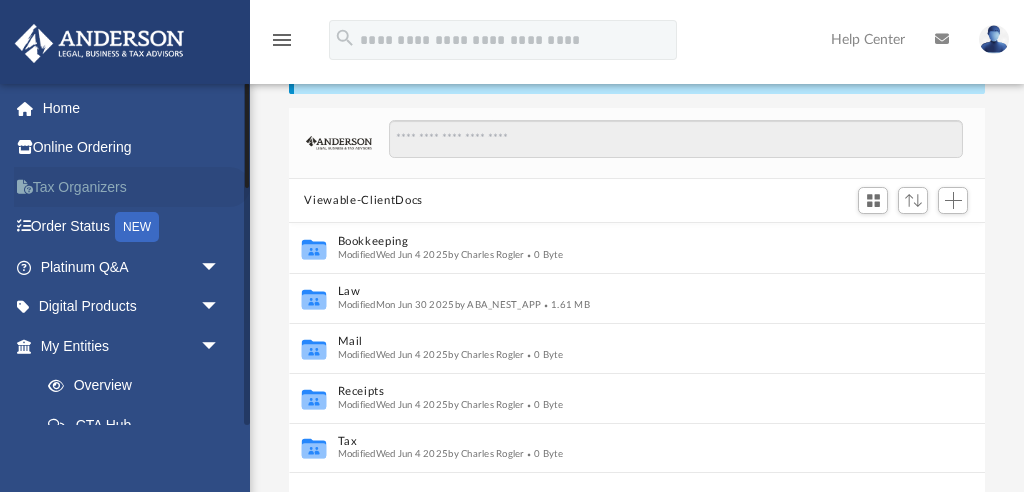 click on "Tax Organizers" at bounding box center [132, 187] 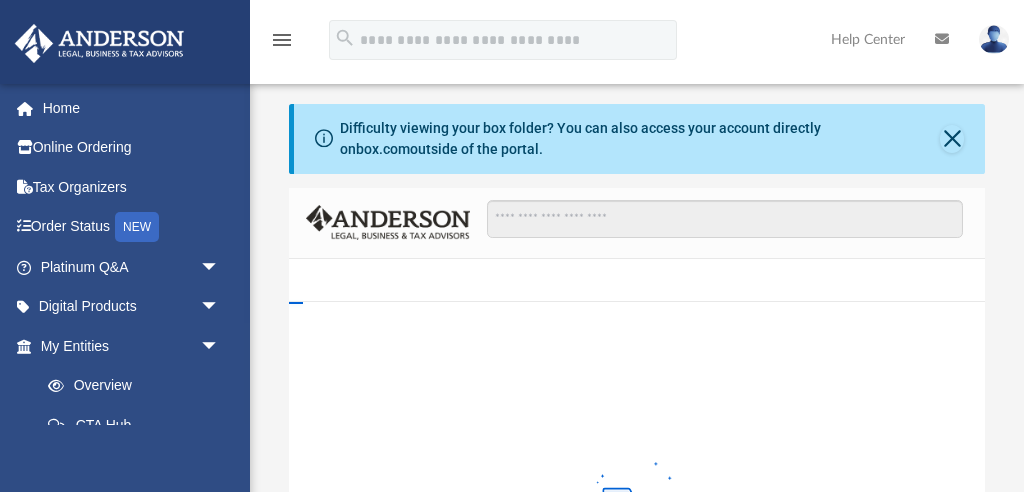 scroll, scrollTop: 0, scrollLeft: 0, axis: both 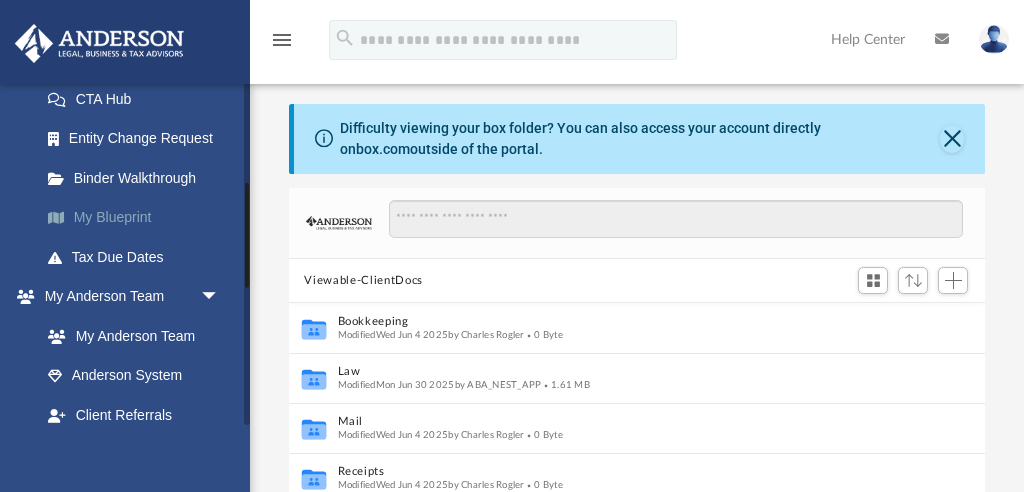 click on "My Blueprint" at bounding box center [139, 218] 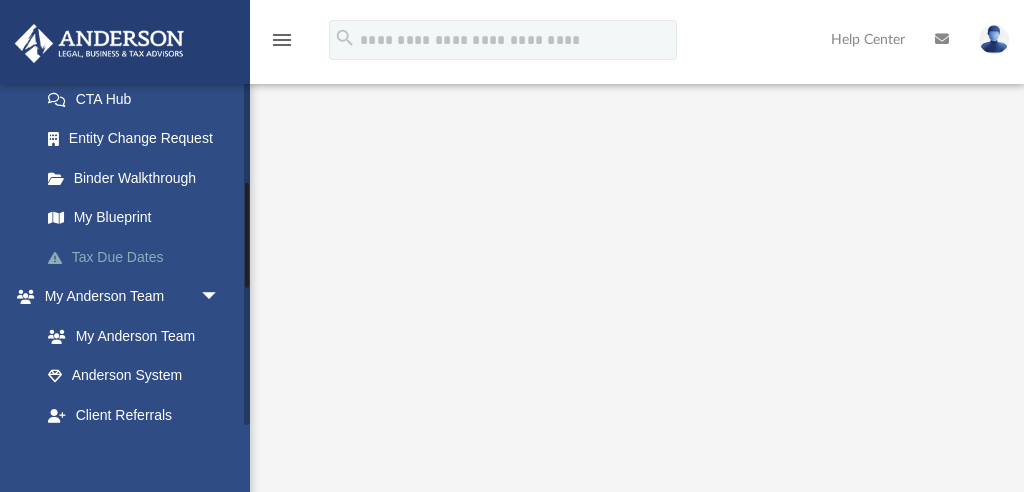 click on "Tax Due Dates" at bounding box center [139, 257] 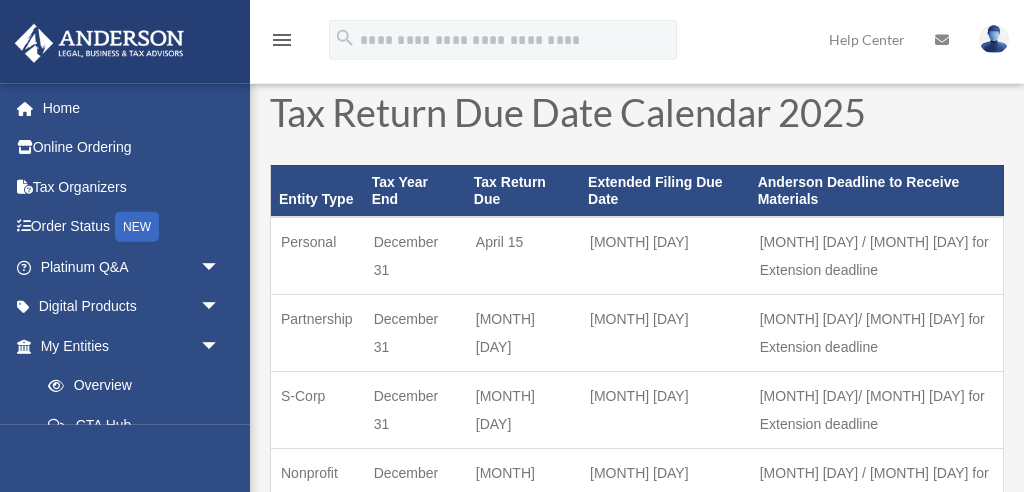 scroll, scrollTop: 33, scrollLeft: 0, axis: vertical 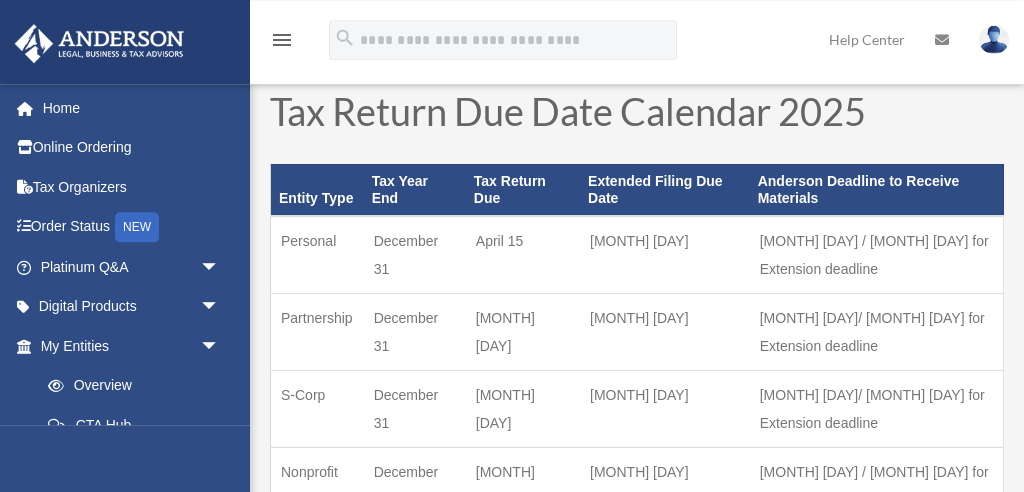 click on "[MONTH] [DAY]" at bounding box center [523, 331] 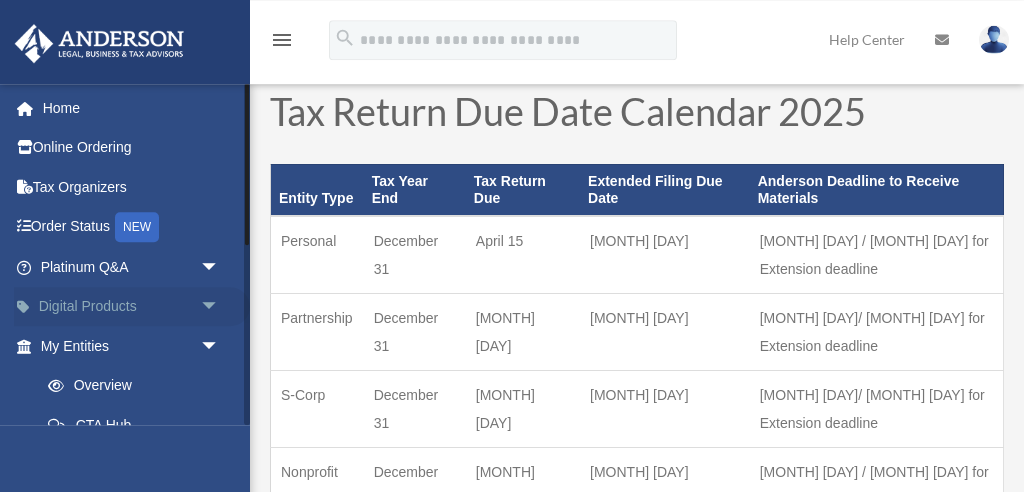 click on "arrow_drop_down" at bounding box center (220, 307) 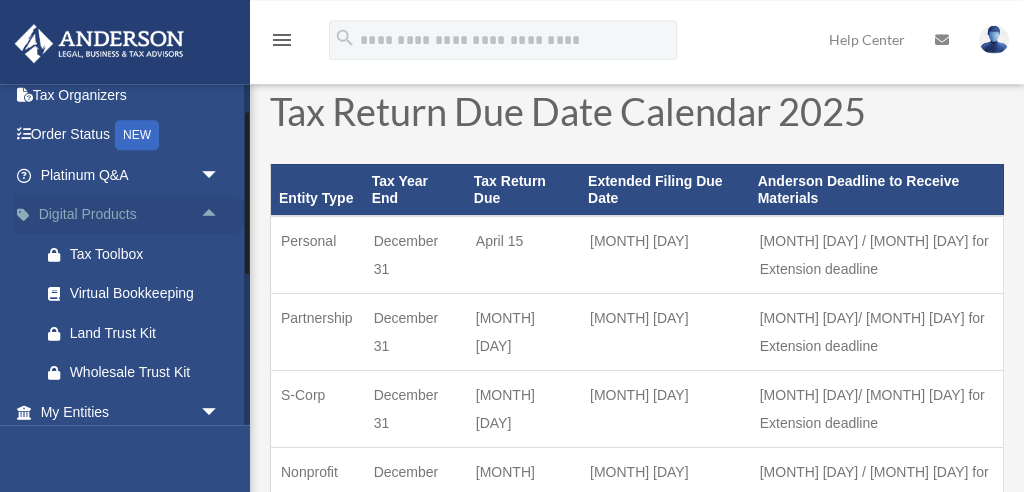 scroll, scrollTop: 92, scrollLeft: 0, axis: vertical 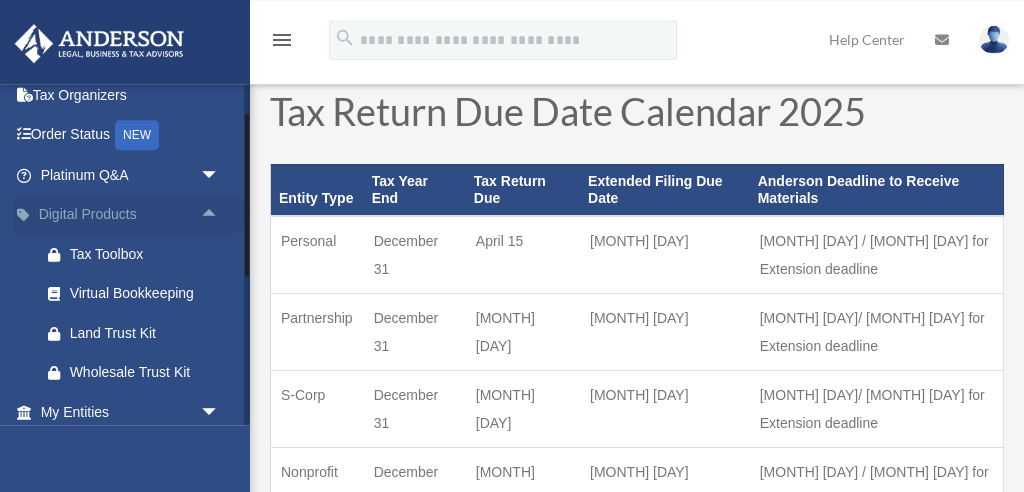 click on "Virtual Bookkeeping" at bounding box center (147, 293) 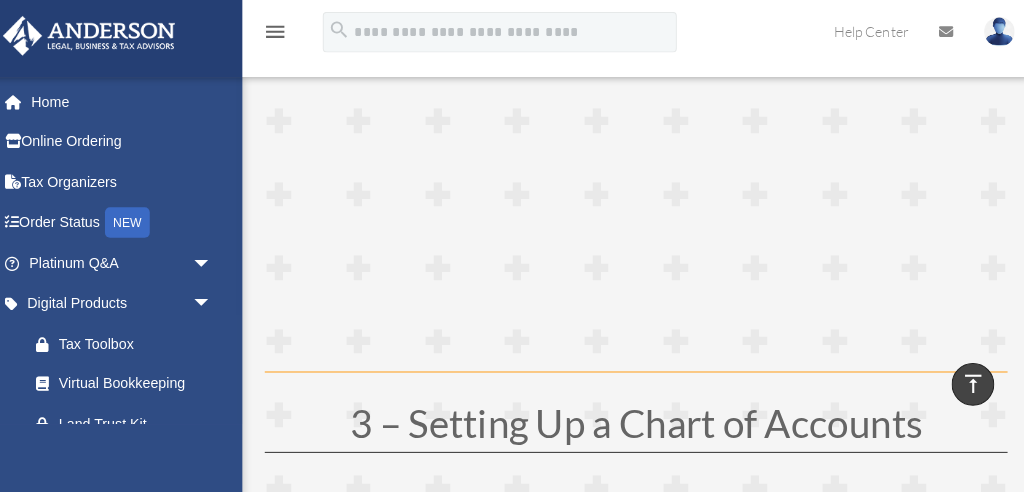 scroll, scrollTop: 957, scrollLeft: 0, axis: vertical 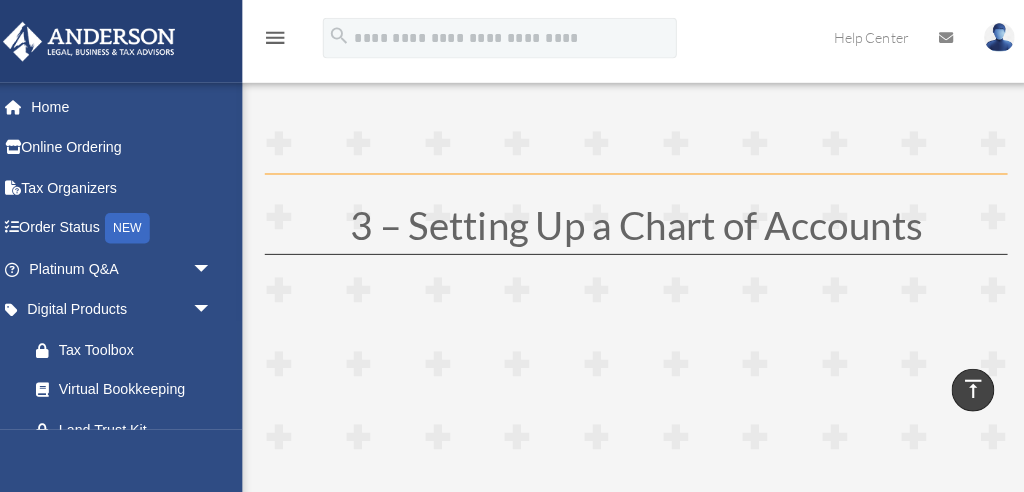 click at bounding box center [637, 1406] 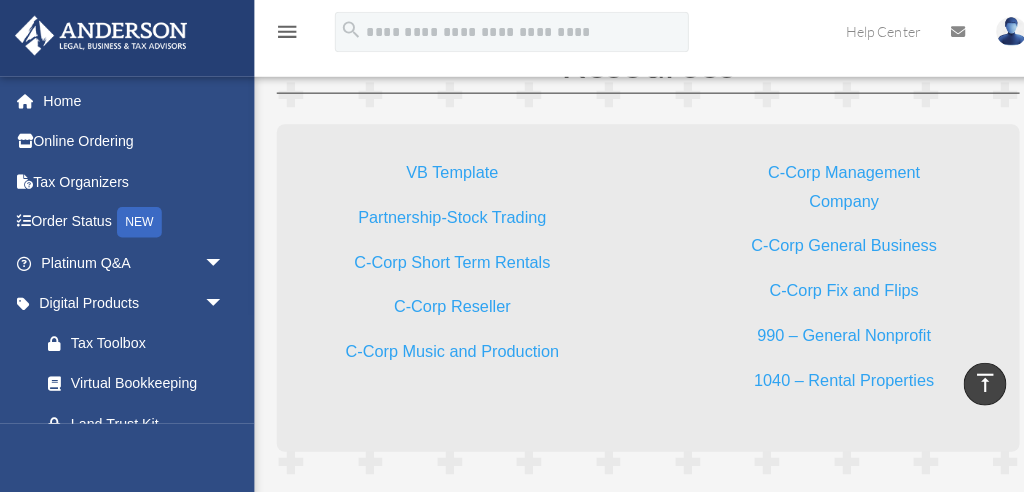 scroll, scrollTop: 4352, scrollLeft: 0, axis: vertical 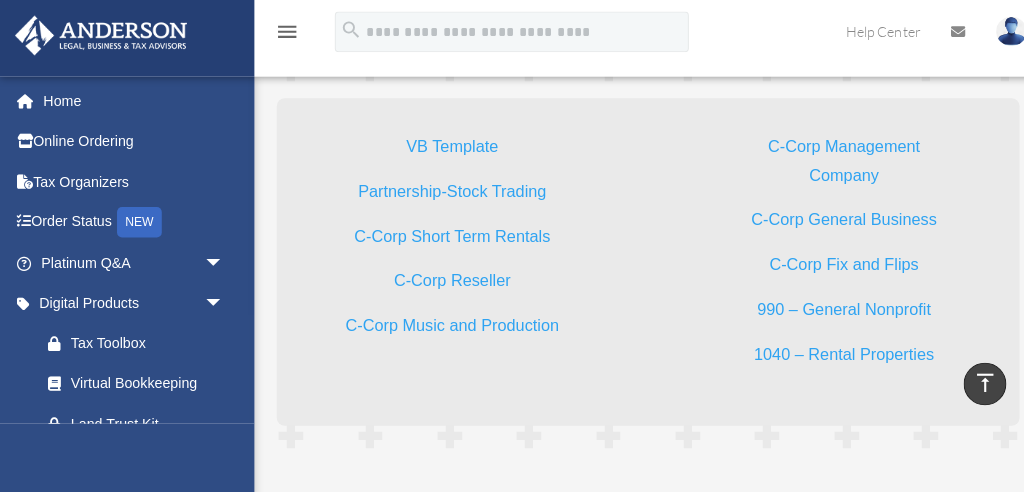 click on "1040 – Rental Properties" at bounding box center (829, 361) 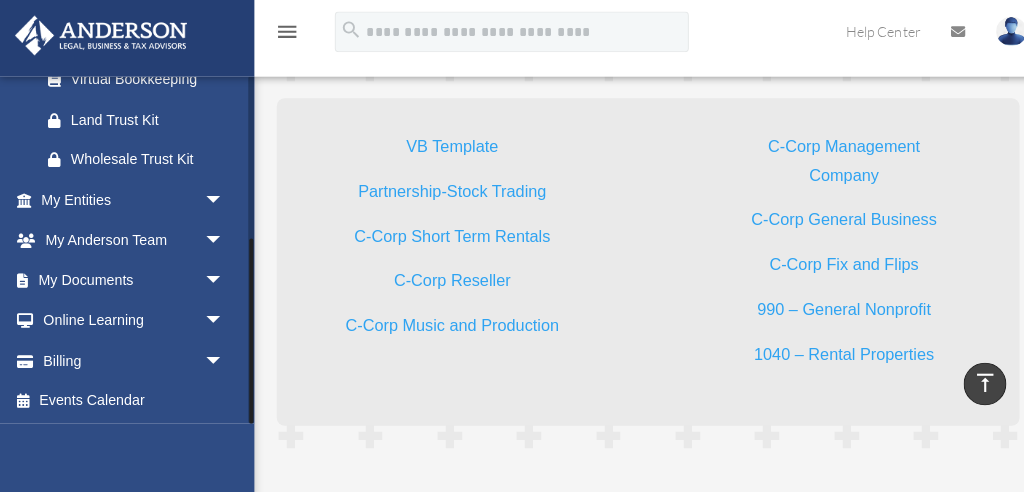 scroll, scrollTop: 301, scrollLeft: 0, axis: vertical 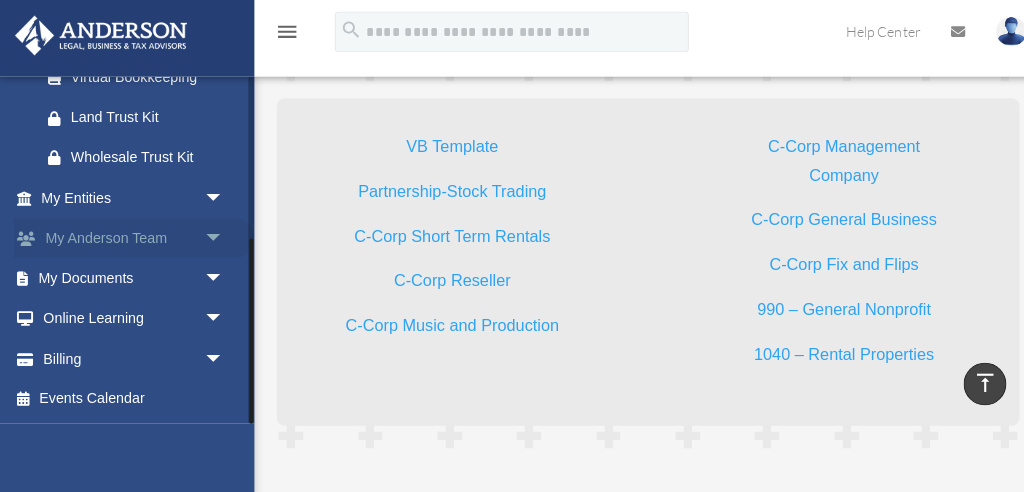 click on "arrow_drop_down" at bounding box center [220, 243] 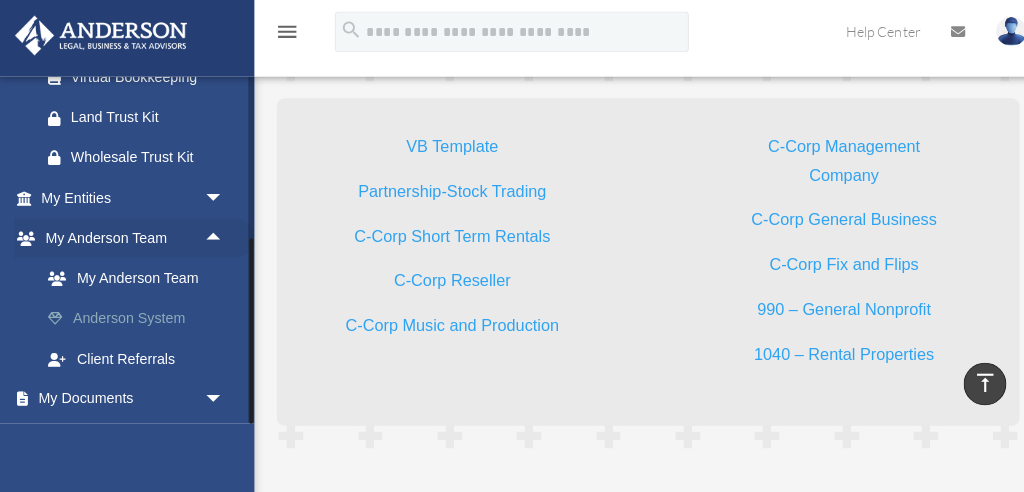 click on "Anderson System" at bounding box center [139, 322] 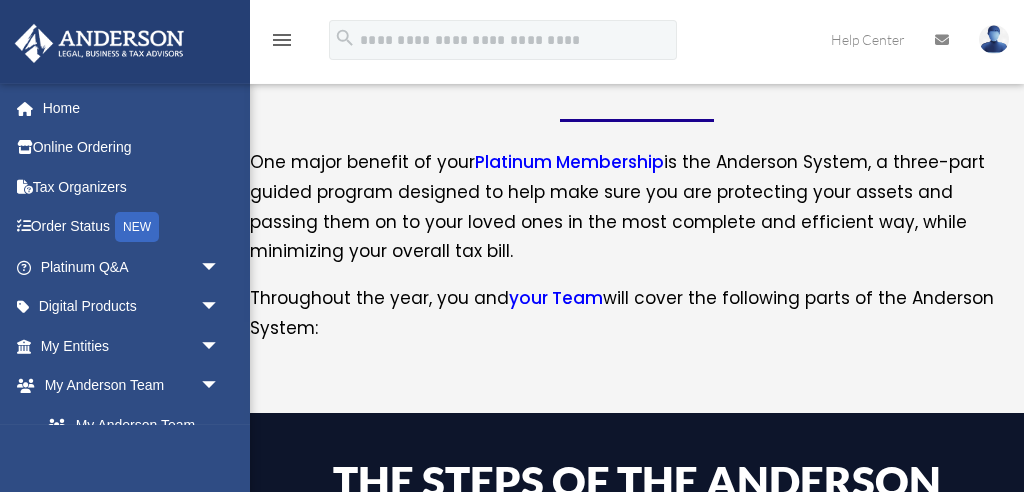 scroll, scrollTop: 322, scrollLeft: 0, axis: vertical 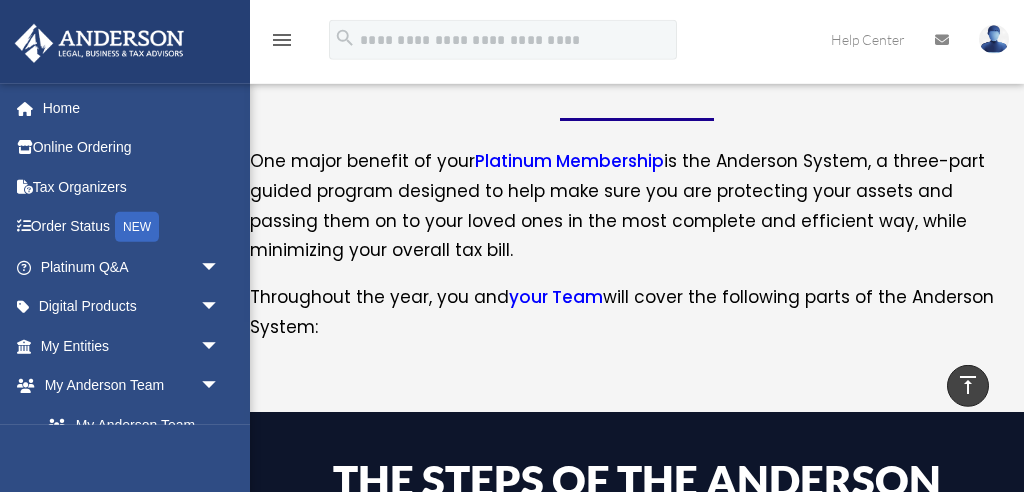 click on "The Steps of the Anderson System" at bounding box center (636, 506) 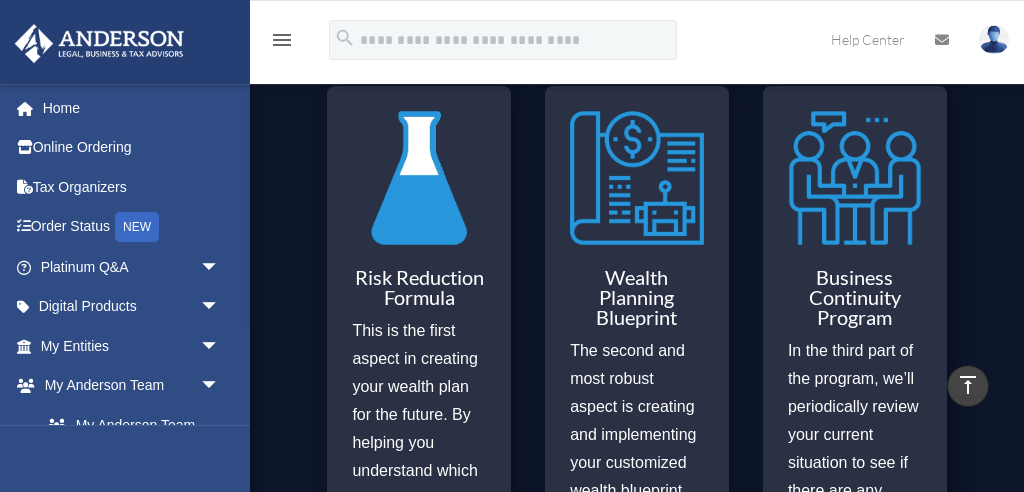 scroll, scrollTop: 826, scrollLeft: 0, axis: vertical 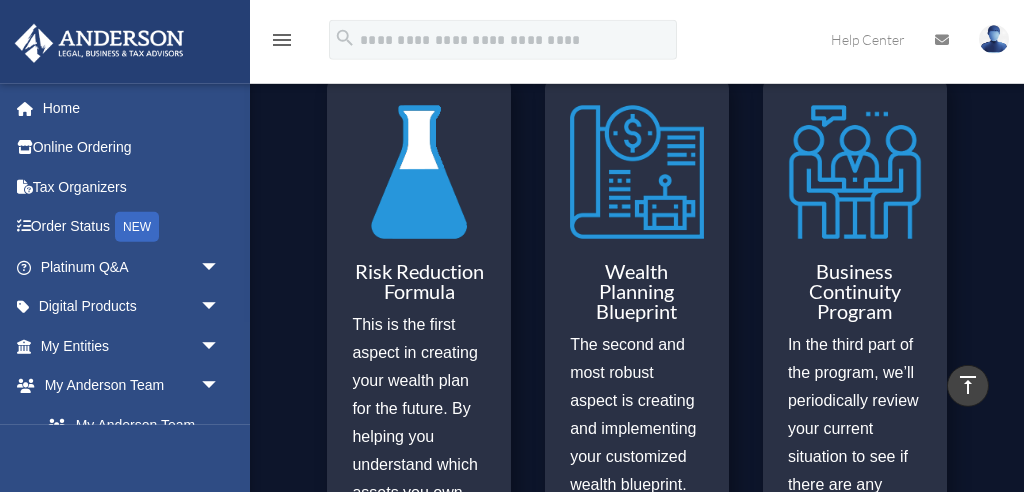 click on "Risk Reduction Formula
This is the first aspect in creating your wealth plan for the future. By helping you understand which assets you own are at risk from inside or outside liability, or if they have no risk, your Anderson Advisor will then work with you to place the assets in four quadrants, giving you an easy visual for you to see what’s at risk and what you need to protect you and your assets.
Wealth Planning Blueprint
The second and most robust aspect is creating and implementing your customized wealth blueprint. The blueprint is updated at least once a year with any additions and revisions through the Business Continuity Program. The blueprint is your guide for how your entities work together.
Business Continuity Program" at bounding box center (636, 563) 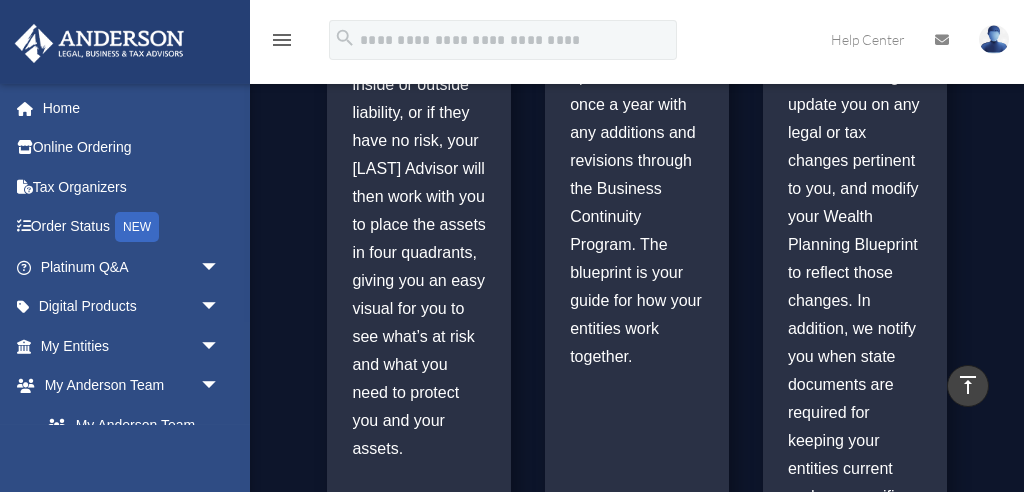 scroll, scrollTop: 1300, scrollLeft: 0, axis: vertical 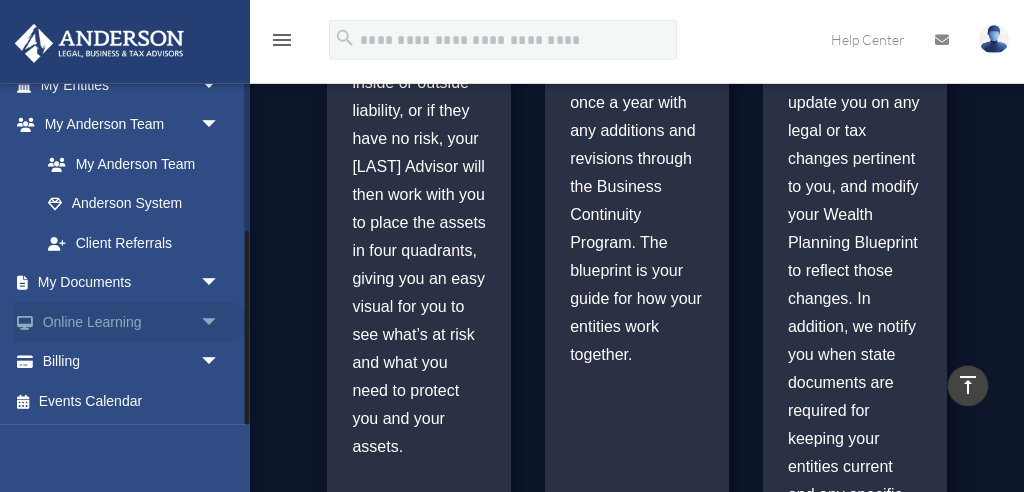 click on "Online Learning arrow_drop_down" at bounding box center [132, 322] 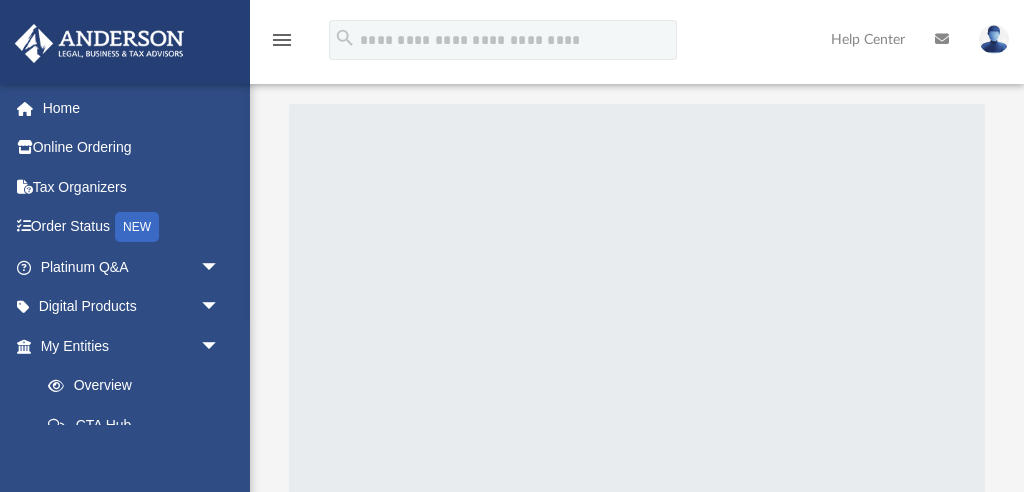 scroll, scrollTop: 0, scrollLeft: 0, axis: both 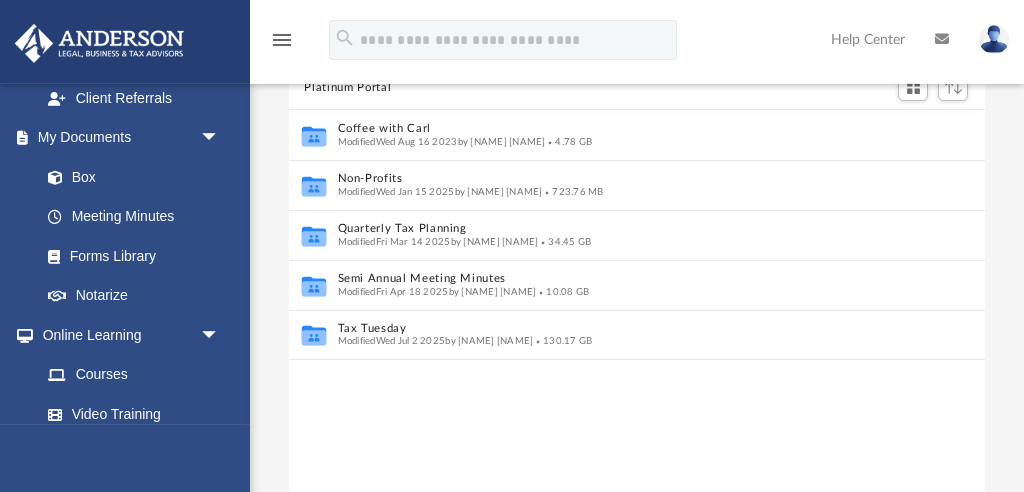 click on "Collaborated Folder Coffee with Carl Modified  [DATE]  by [NAME] [NAME] [SIZE] Collaborated Folder Non-Profits Modified  [DATE]  by [NAME] [NAME] [SIZE] Collaborated Folder Quarterly Tax Planning Modified  [DATE]  by [NAME] [NAME] [SIZE] Collaborated Folder Semi Annual Meeting Minutes Modified  [DATE]  by [NAME] [NAME] [SIZE] Collaborated Folder Tax Tuesday Modified  [DATE]  by [NAME] [NAME] [SIZE]" at bounding box center [637, 337] 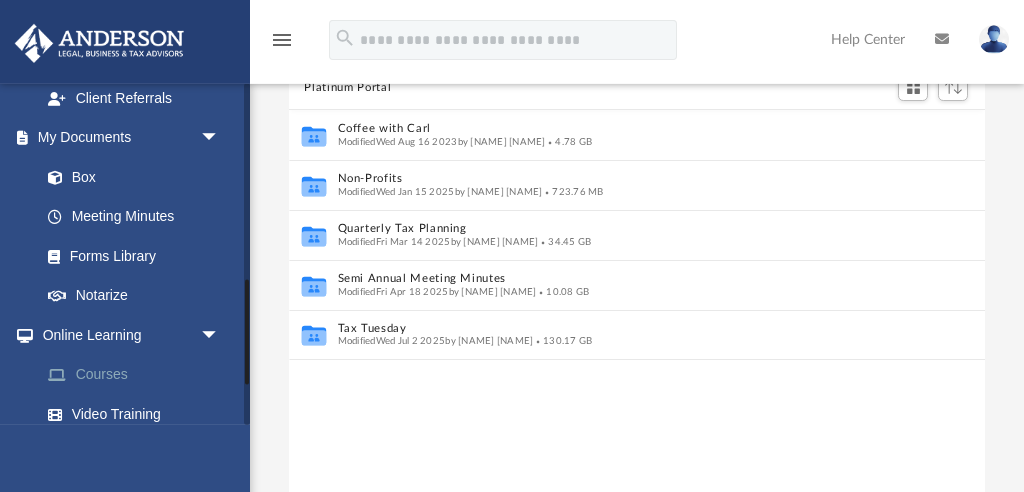 click on "Courses" at bounding box center (139, 375) 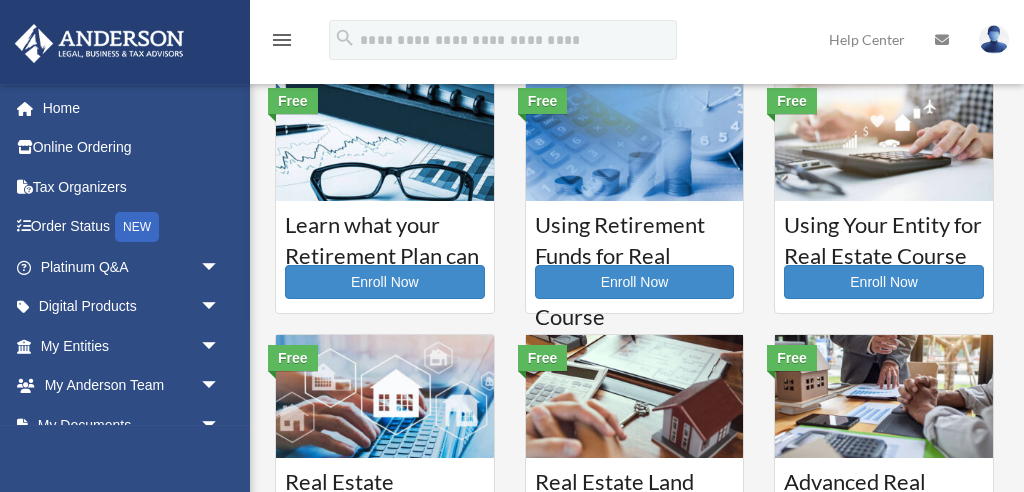scroll, scrollTop: 0, scrollLeft: 0, axis: both 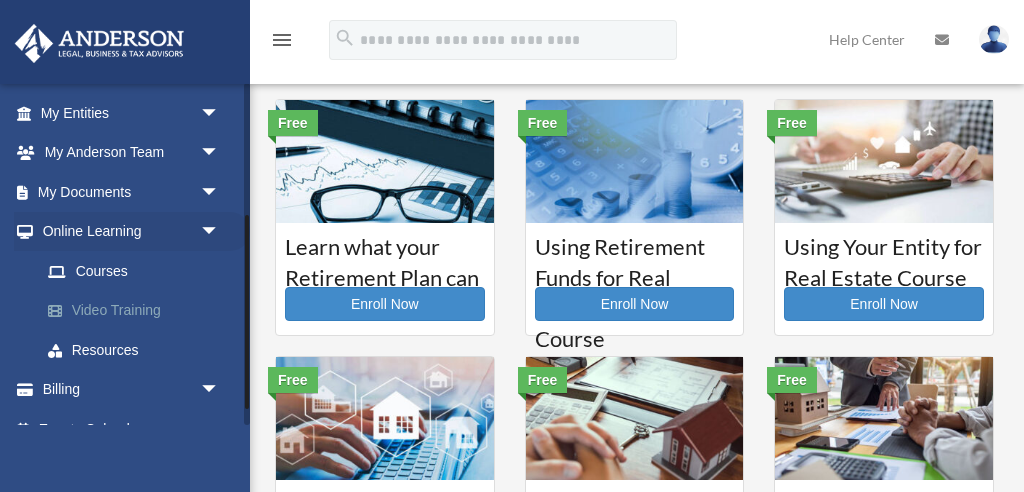 click on "Video Training" at bounding box center [139, 311] 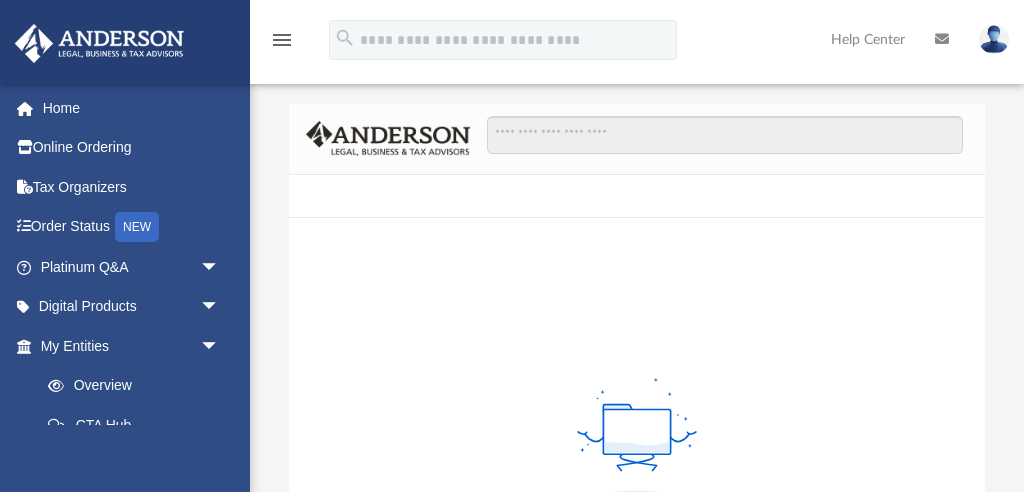 scroll, scrollTop: 0, scrollLeft: 0, axis: both 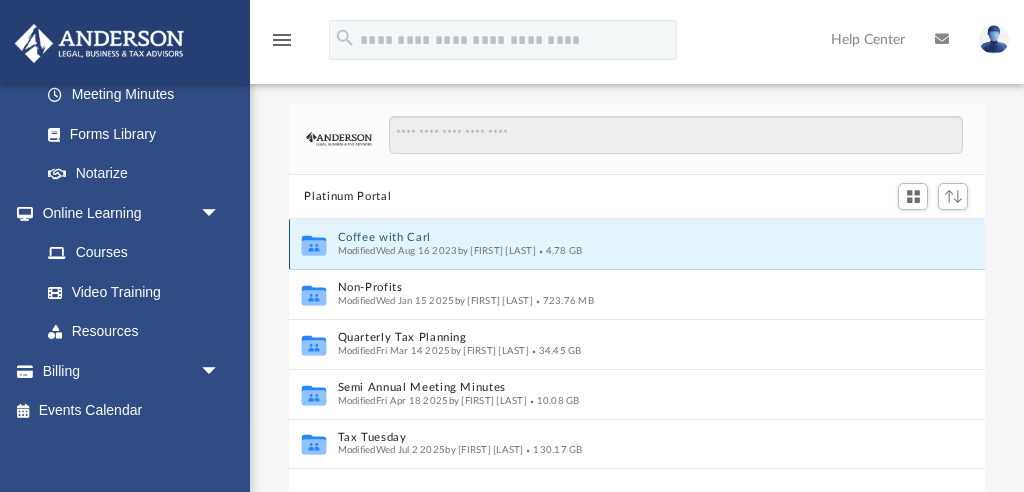 click on "Coffee with Carl" at bounding box center [623, 238] 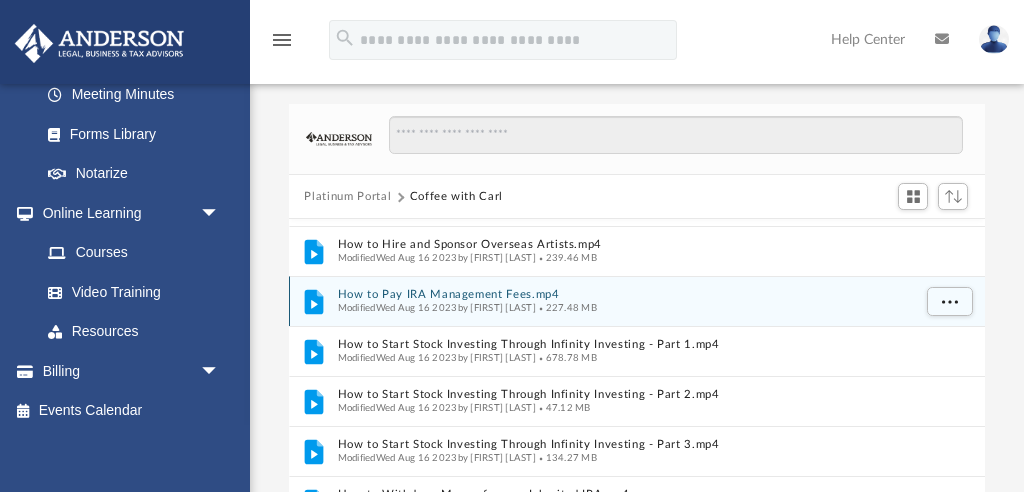 scroll, scrollTop: 345, scrollLeft: 0, axis: vertical 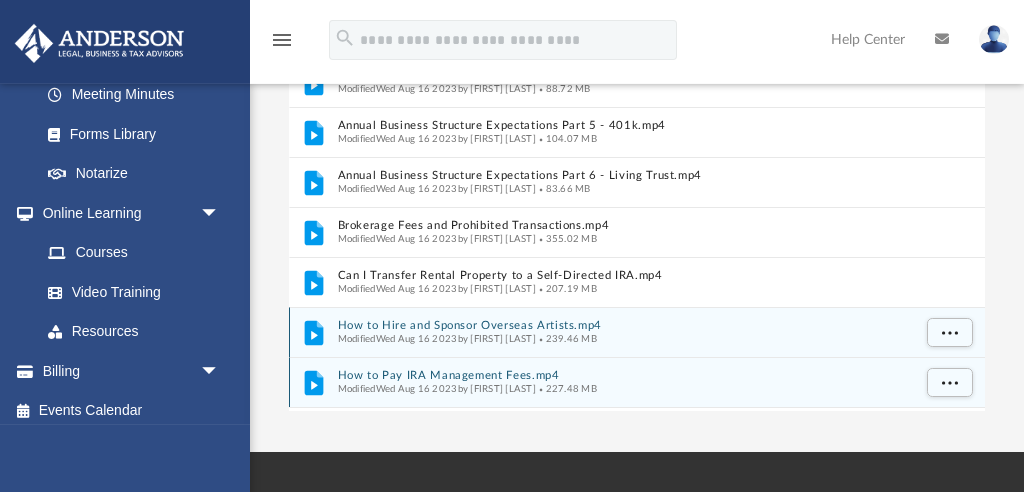 click on "Modified  Wed Aug 16 2023  by [FIRST] [LAST] 239.46 MB" at bounding box center (623, 339) 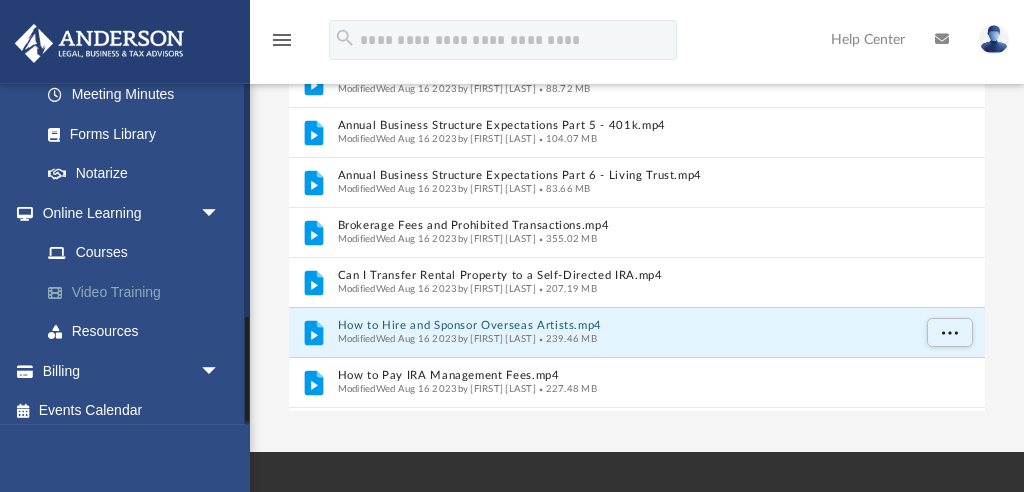 click on "Video Training" at bounding box center [139, 292] 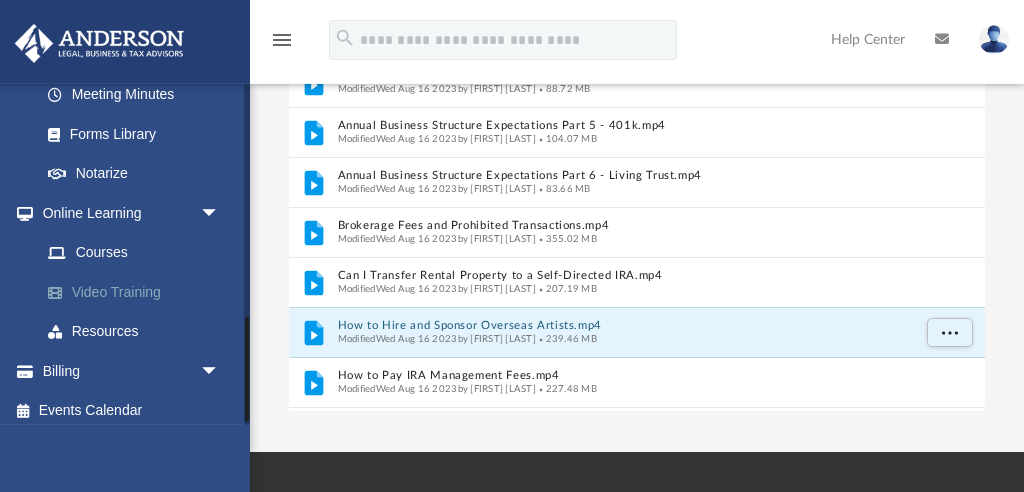 click on "Video Training" at bounding box center (139, 292) 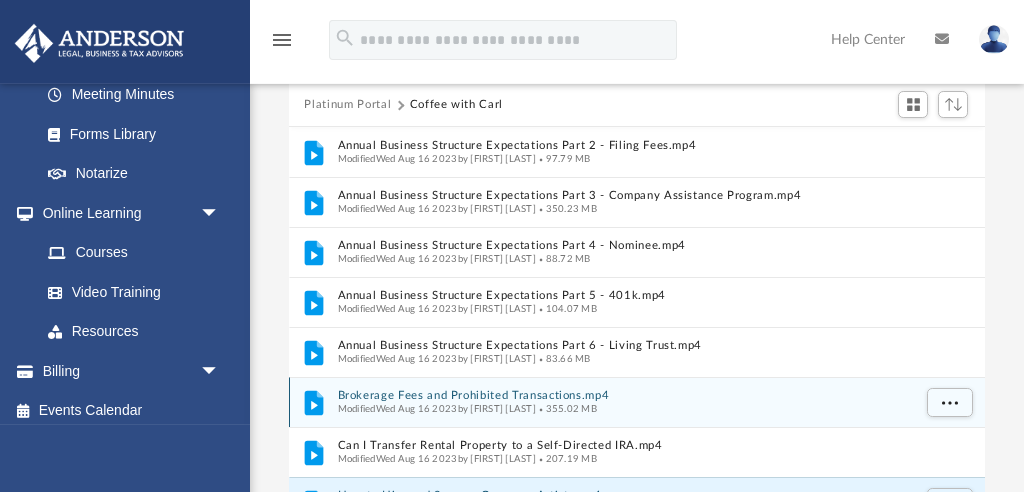 scroll, scrollTop: 0, scrollLeft: 0, axis: both 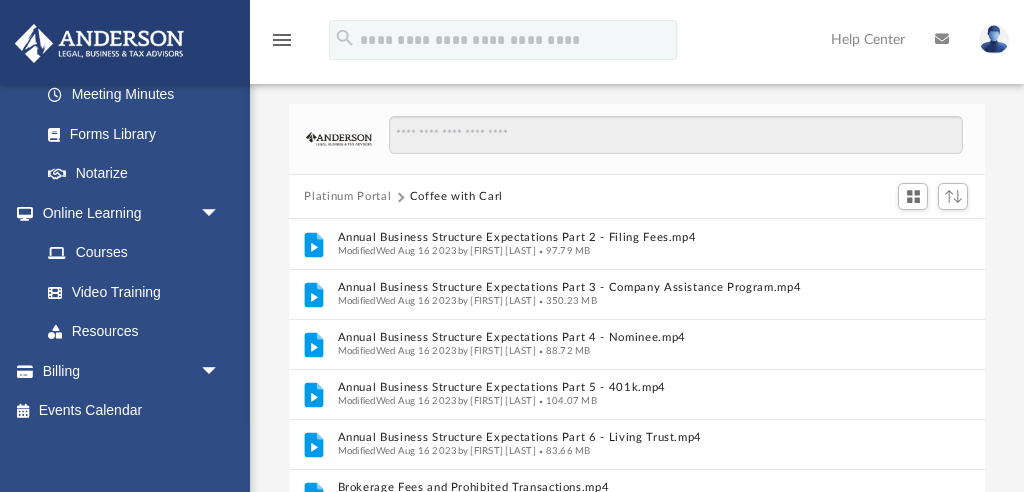 click on "Platinum Portal" at bounding box center (347, 197) 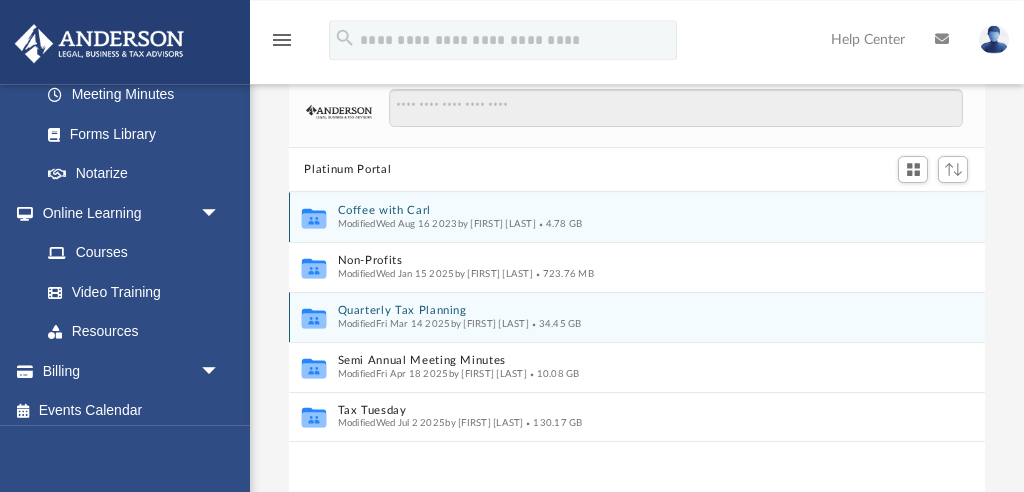 scroll, scrollTop: 0, scrollLeft: 0, axis: both 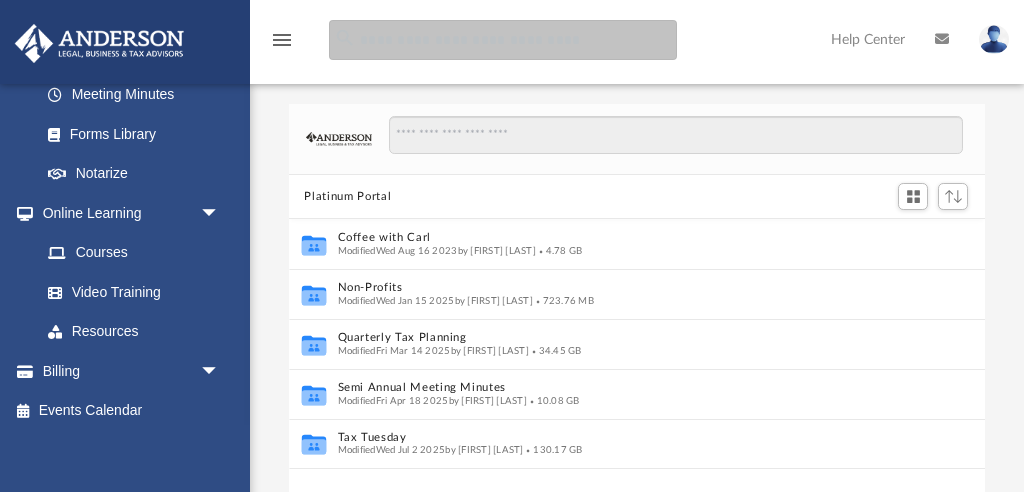 click at bounding box center [503, 40] 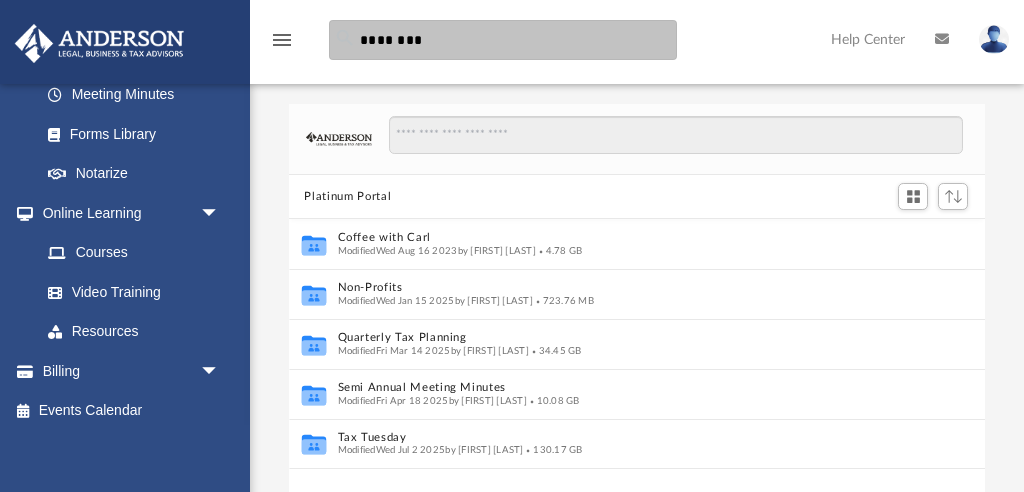 type on "********" 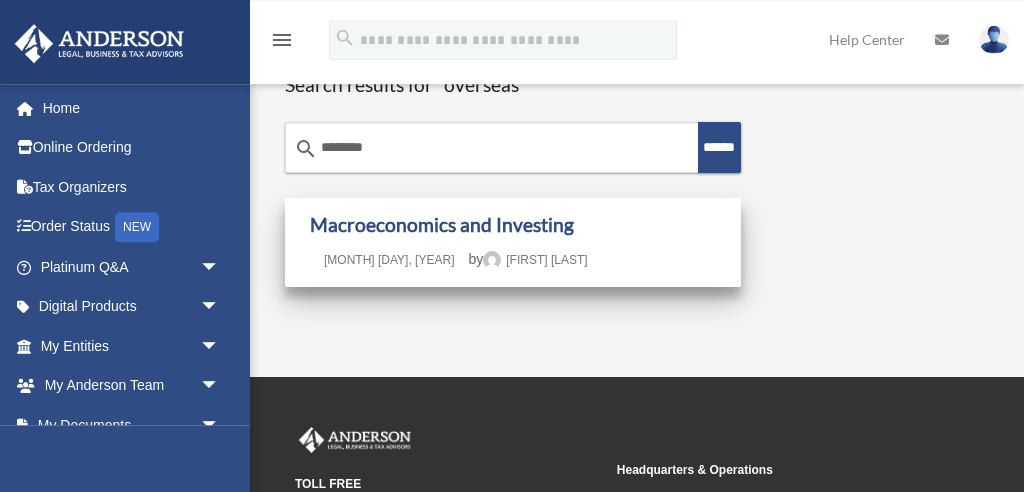 scroll, scrollTop: 0, scrollLeft: 0, axis: both 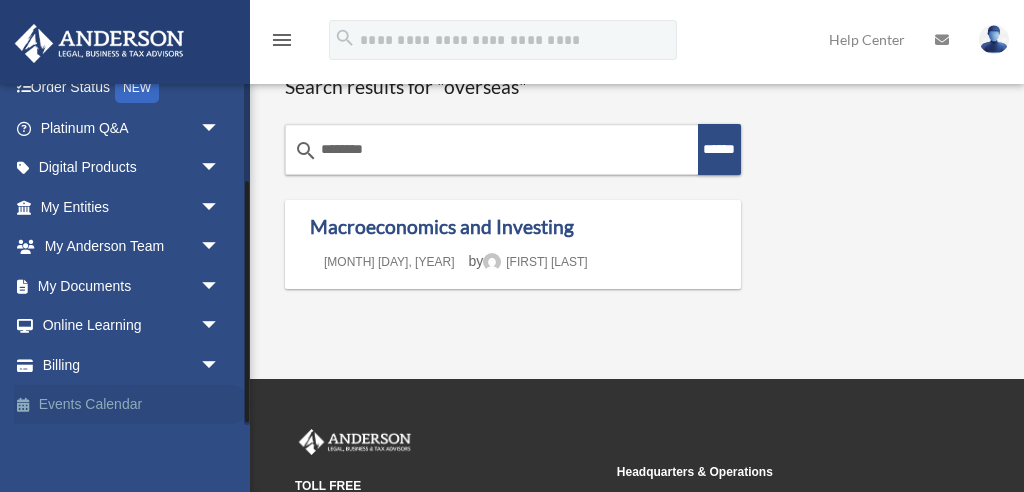 click on "Events Calendar" at bounding box center (132, 405) 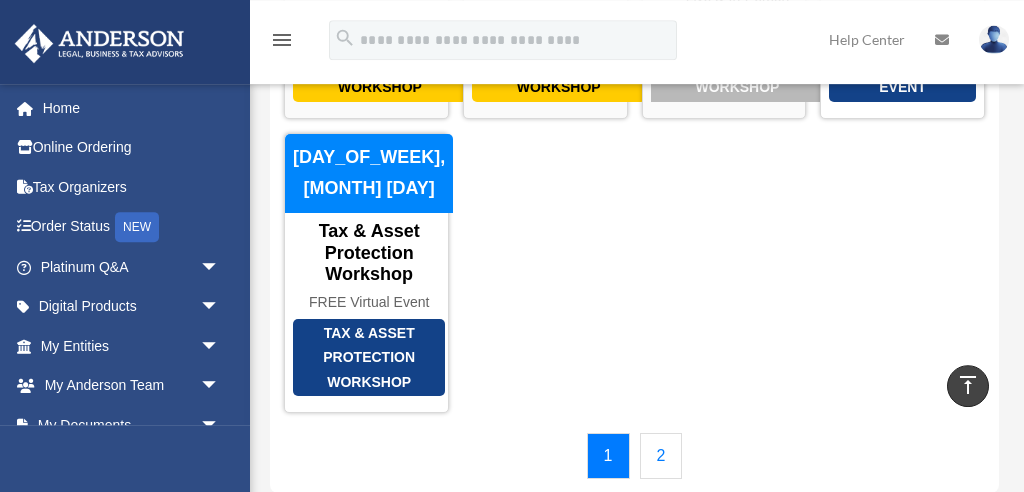 scroll, scrollTop: 360, scrollLeft: 0, axis: vertical 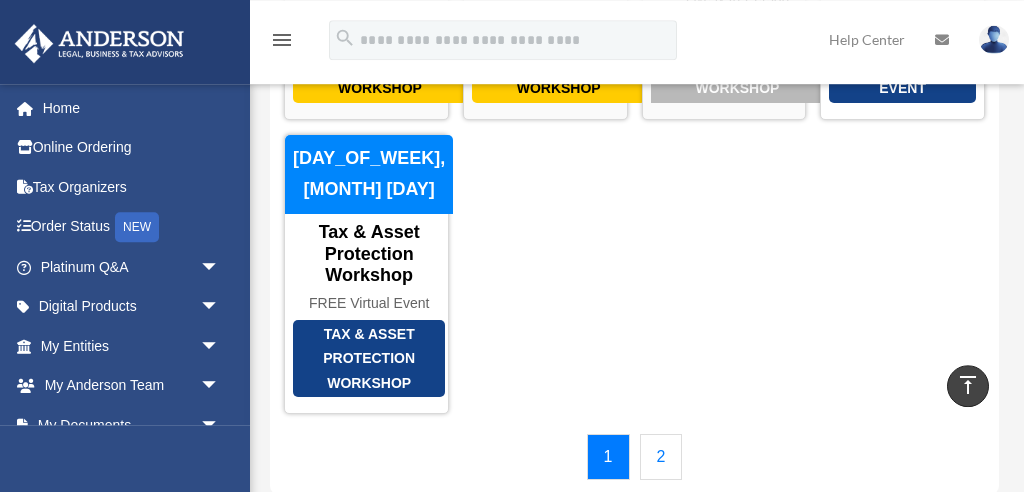 click on "2" at bounding box center (661, 457) 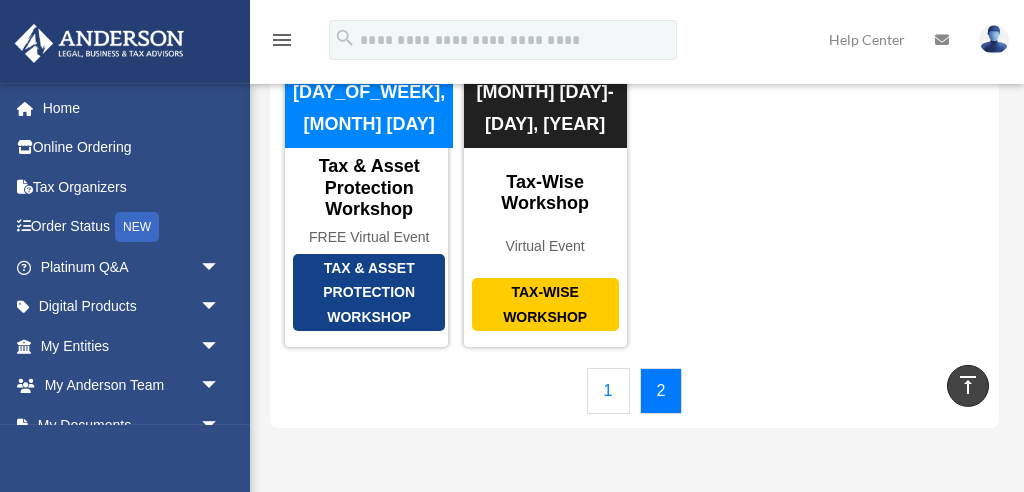scroll, scrollTop: 0, scrollLeft: 0, axis: both 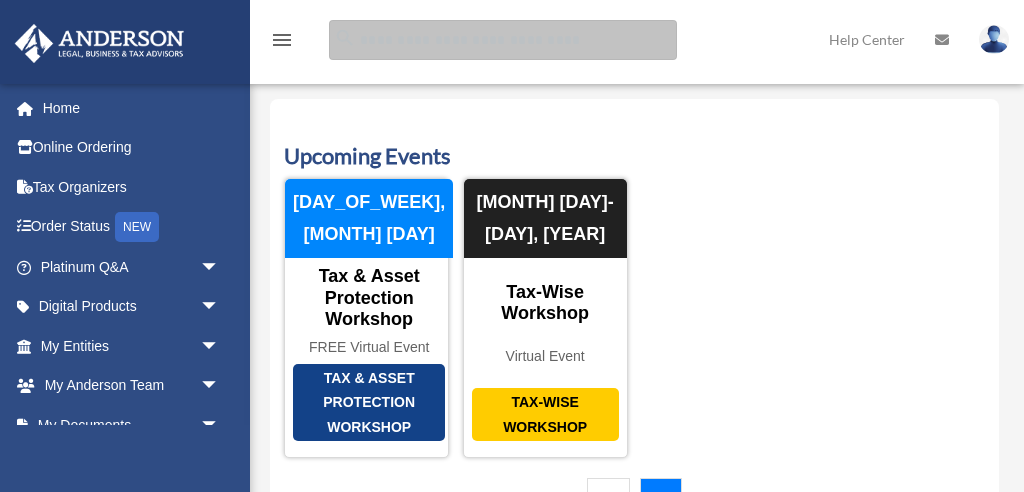 click at bounding box center (503, 40) 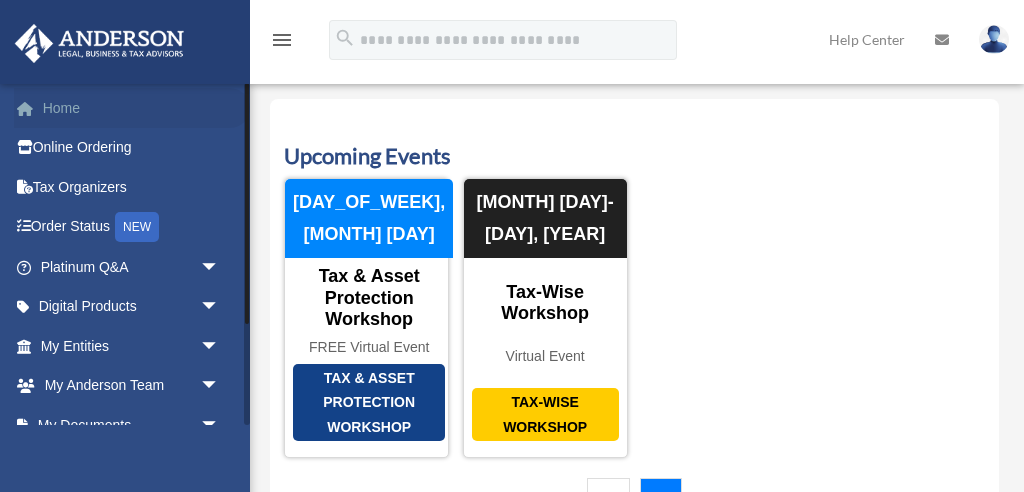 click on "Home" at bounding box center (132, 108) 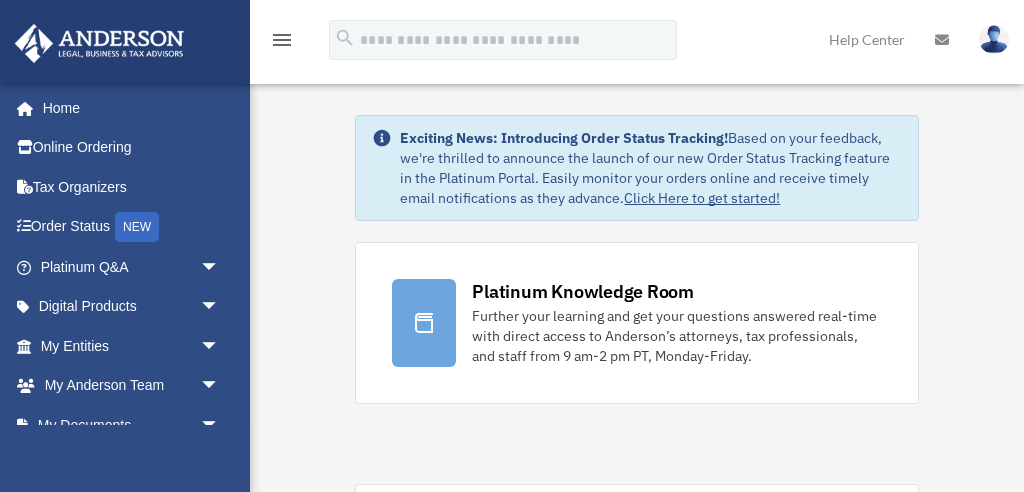 scroll, scrollTop: 0, scrollLeft: 0, axis: both 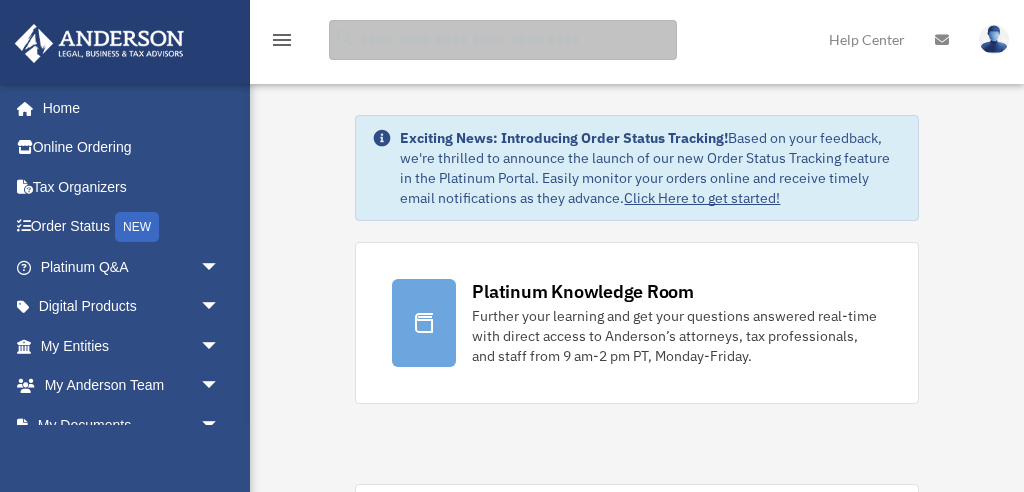 click at bounding box center [503, 40] 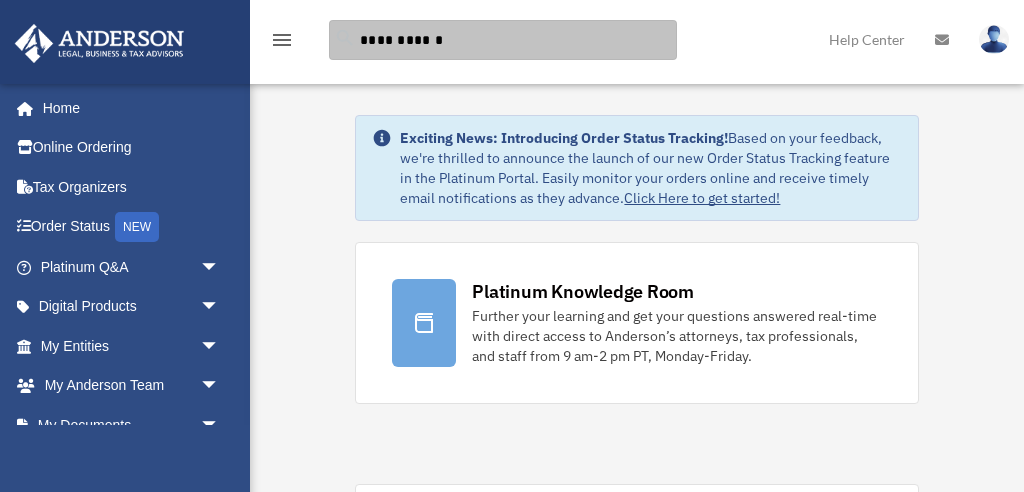 type on "**********" 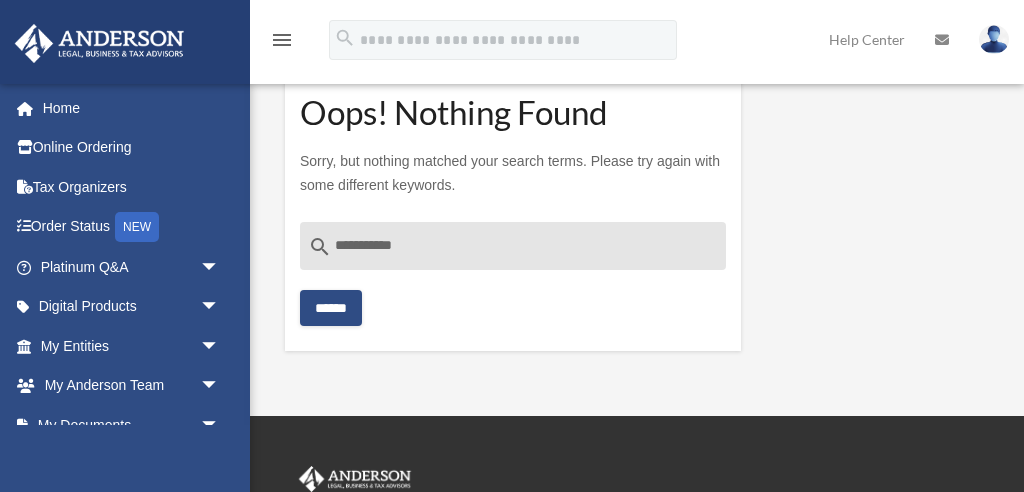 scroll, scrollTop: 0, scrollLeft: 0, axis: both 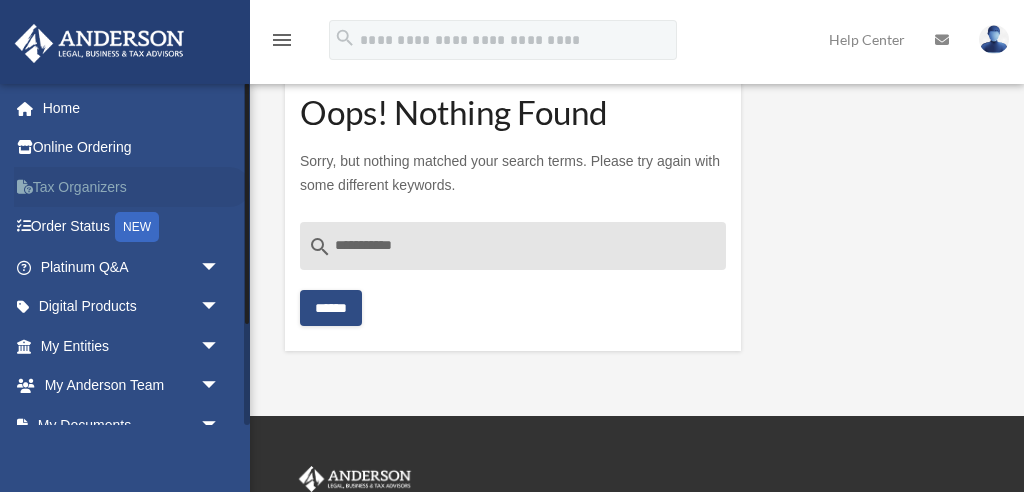 click on "Tax Organizers" at bounding box center (132, 187) 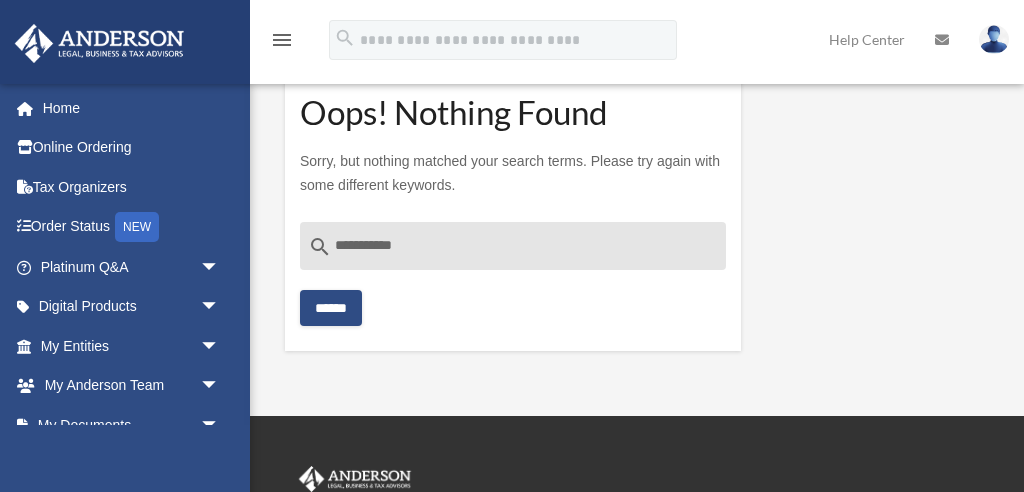 scroll, scrollTop: 0, scrollLeft: 0, axis: both 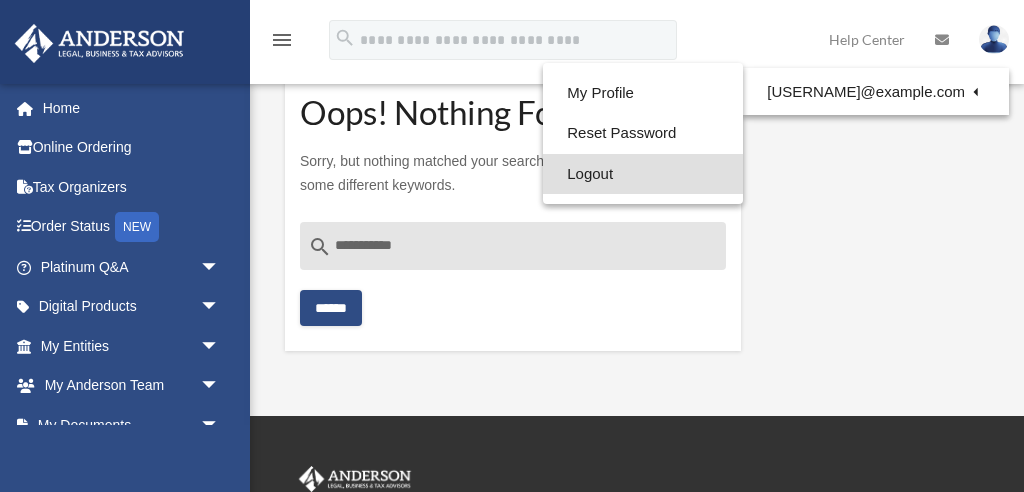click on "Logout" at bounding box center (643, 174) 